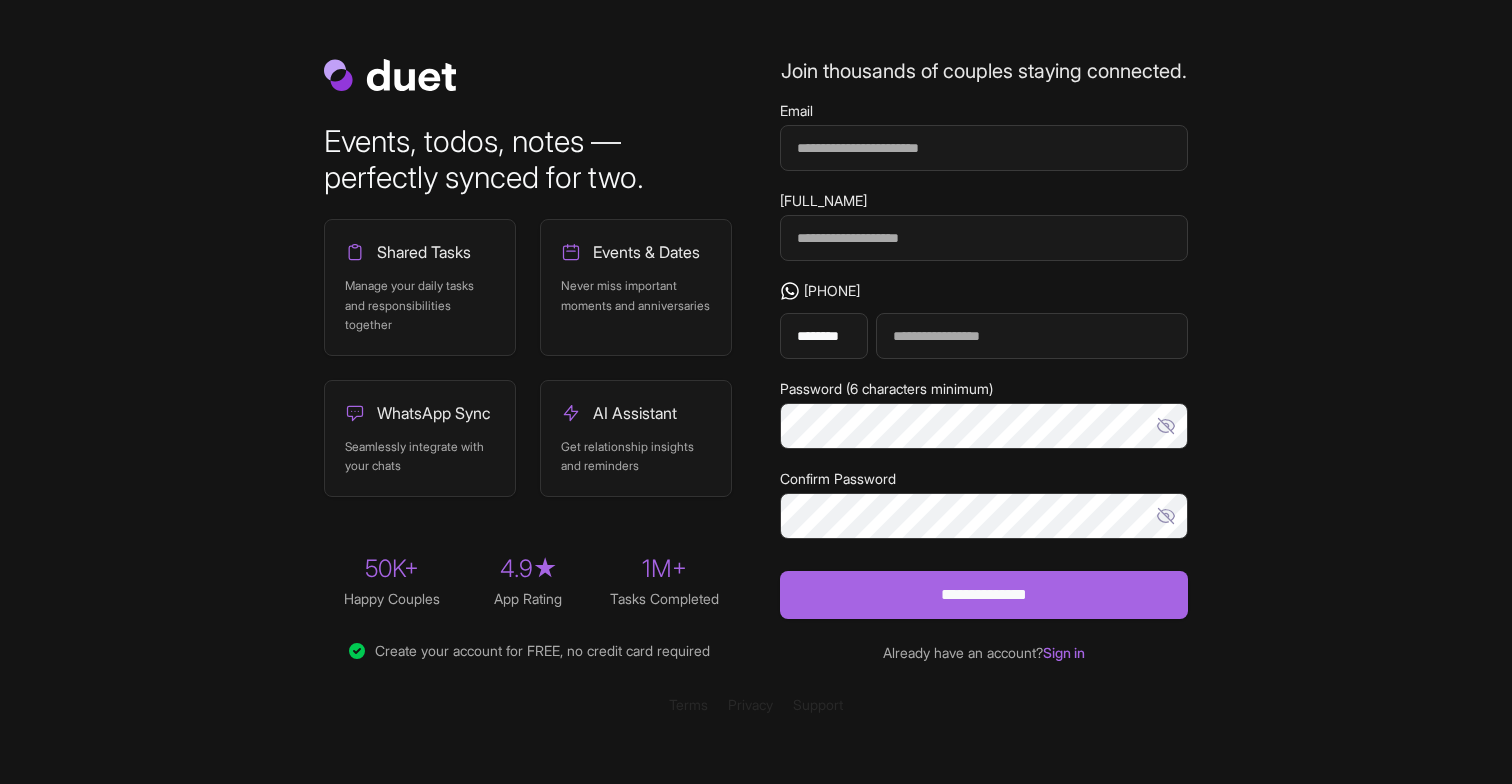 scroll, scrollTop: 0, scrollLeft: 0, axis: both 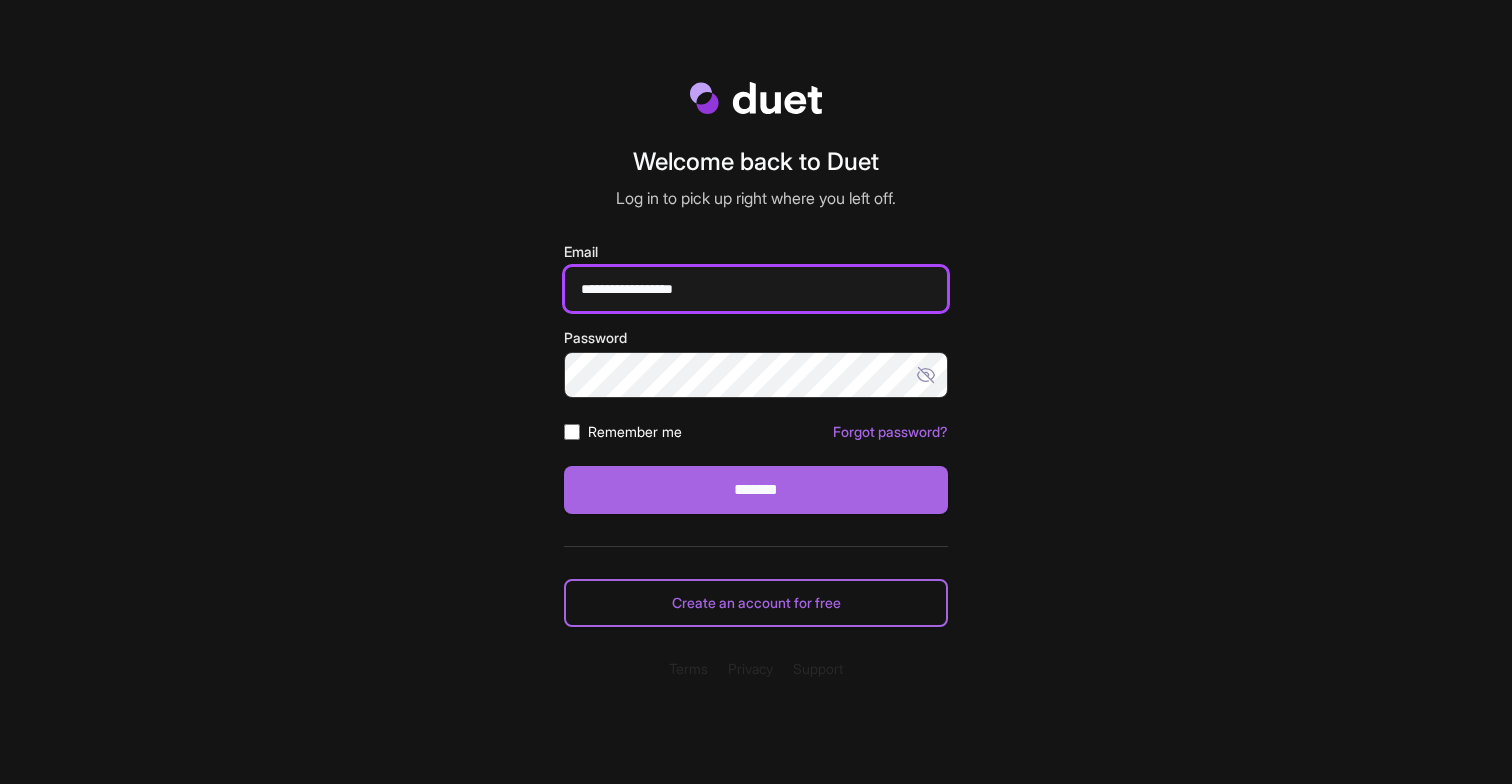 type on "**********" 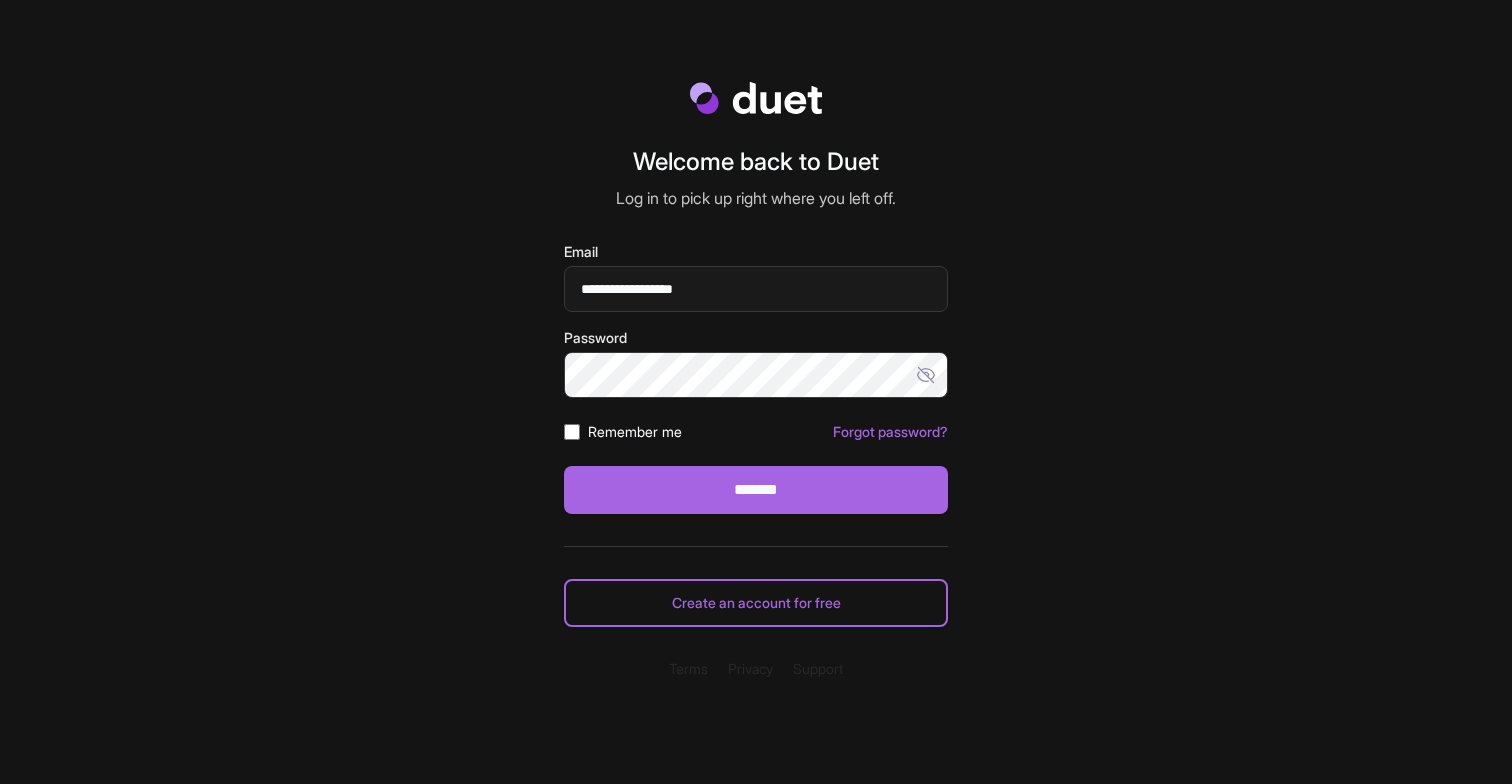 click at bounding box center (928, 375) 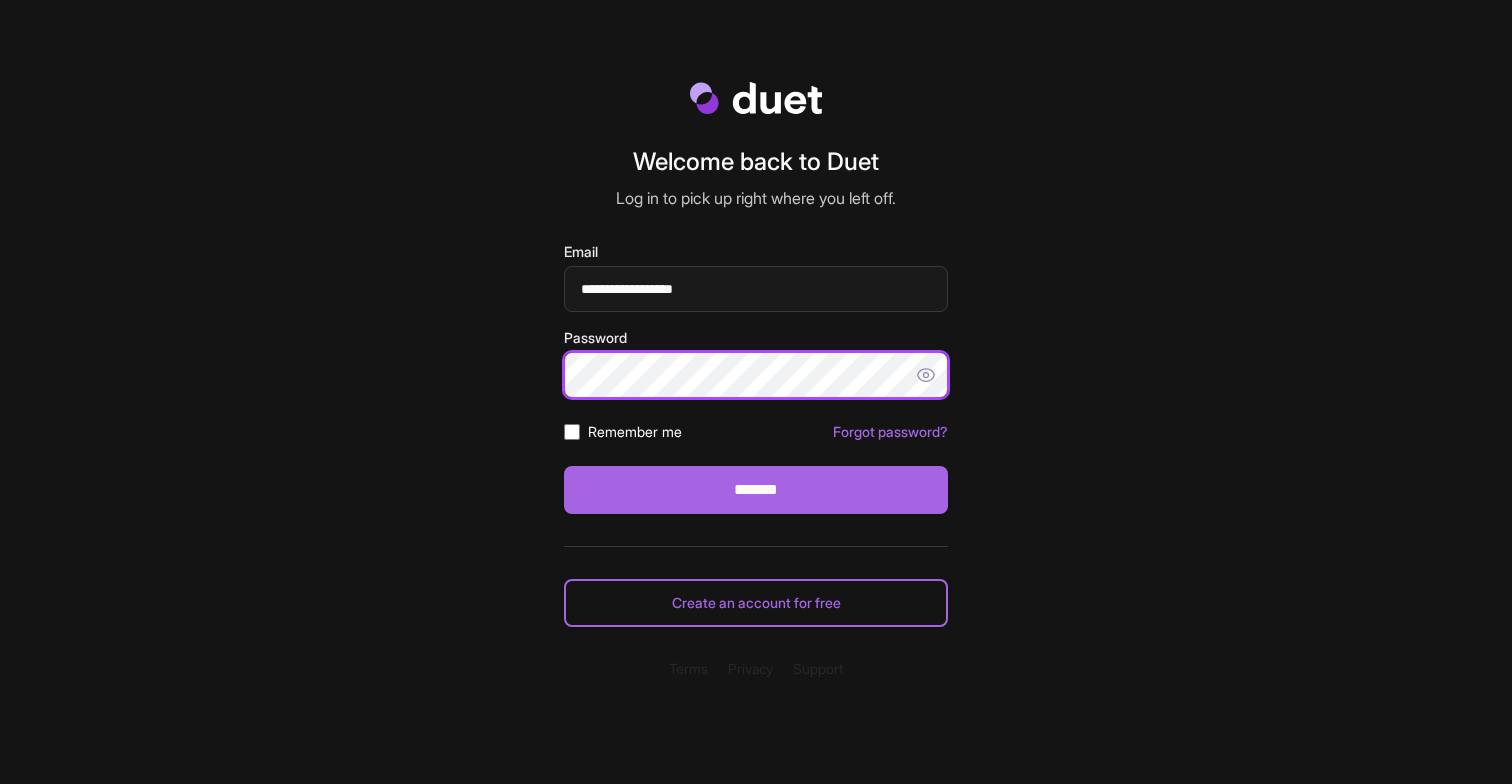 click on "*******" at bounding box center (756, 490) 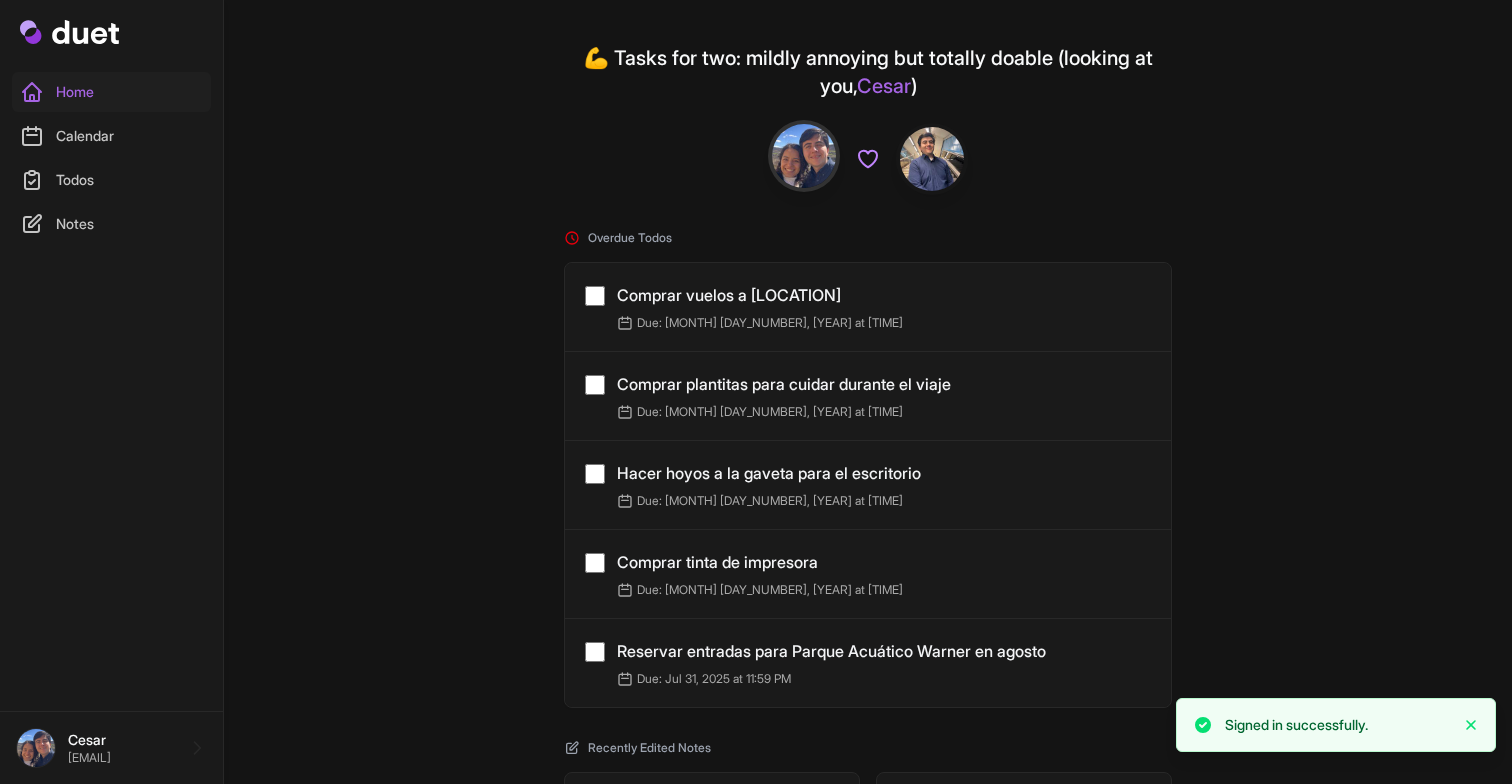click on "Calendar" at bounding box center (111, 136) 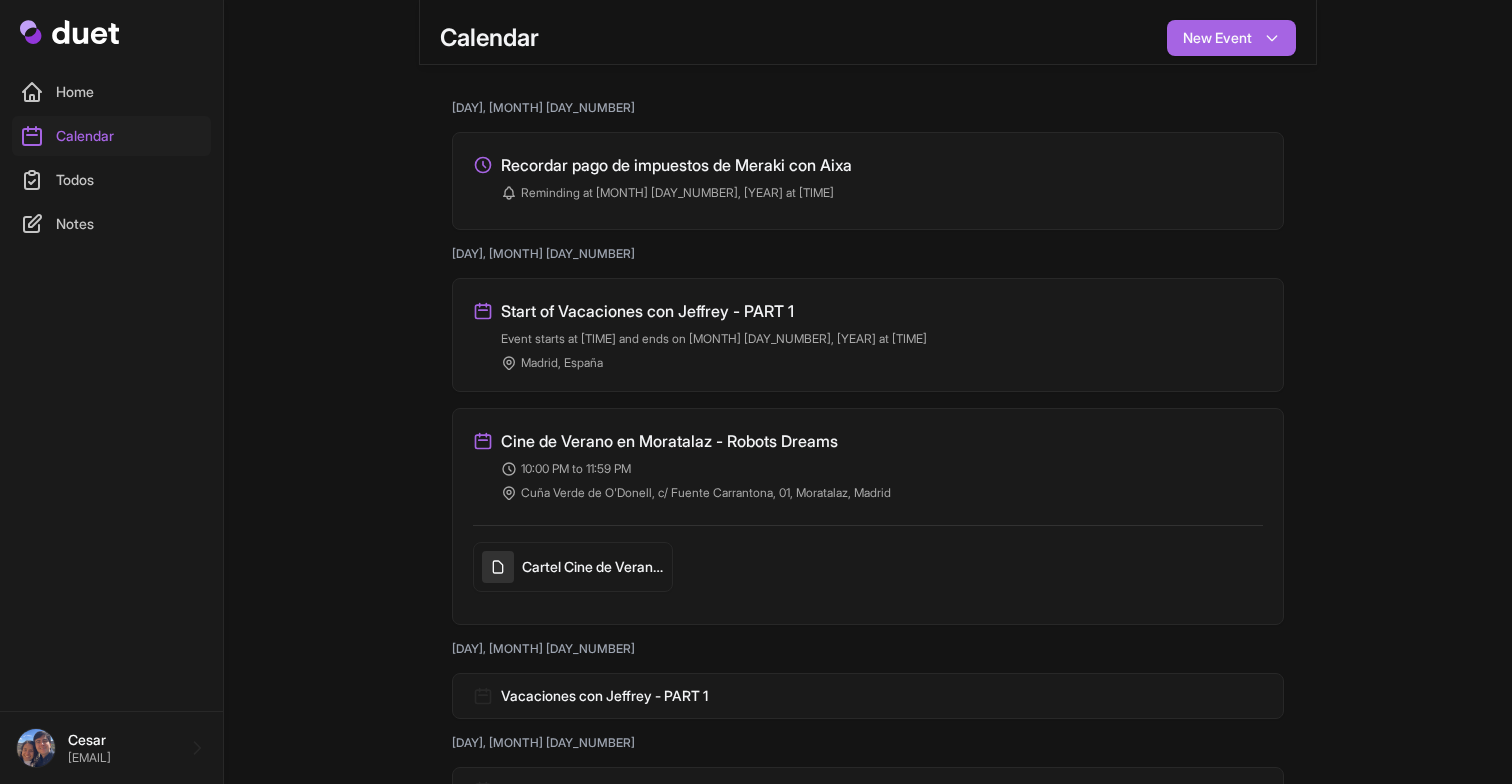 scroll, scrollTop: 15, scrollLeft: 0, axis: vertical 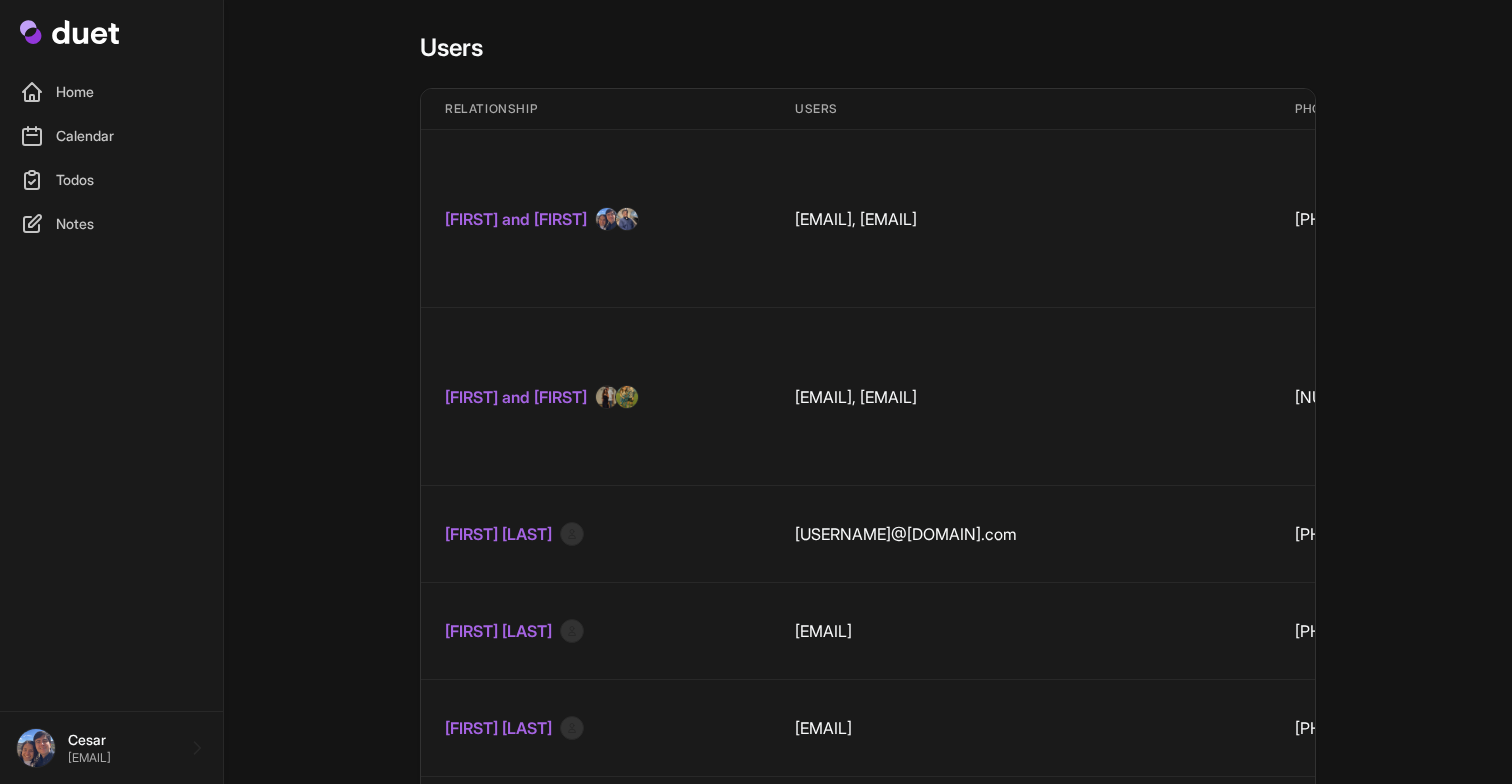 click on "Cesar and Aixa" at bounding box center [516, 219] 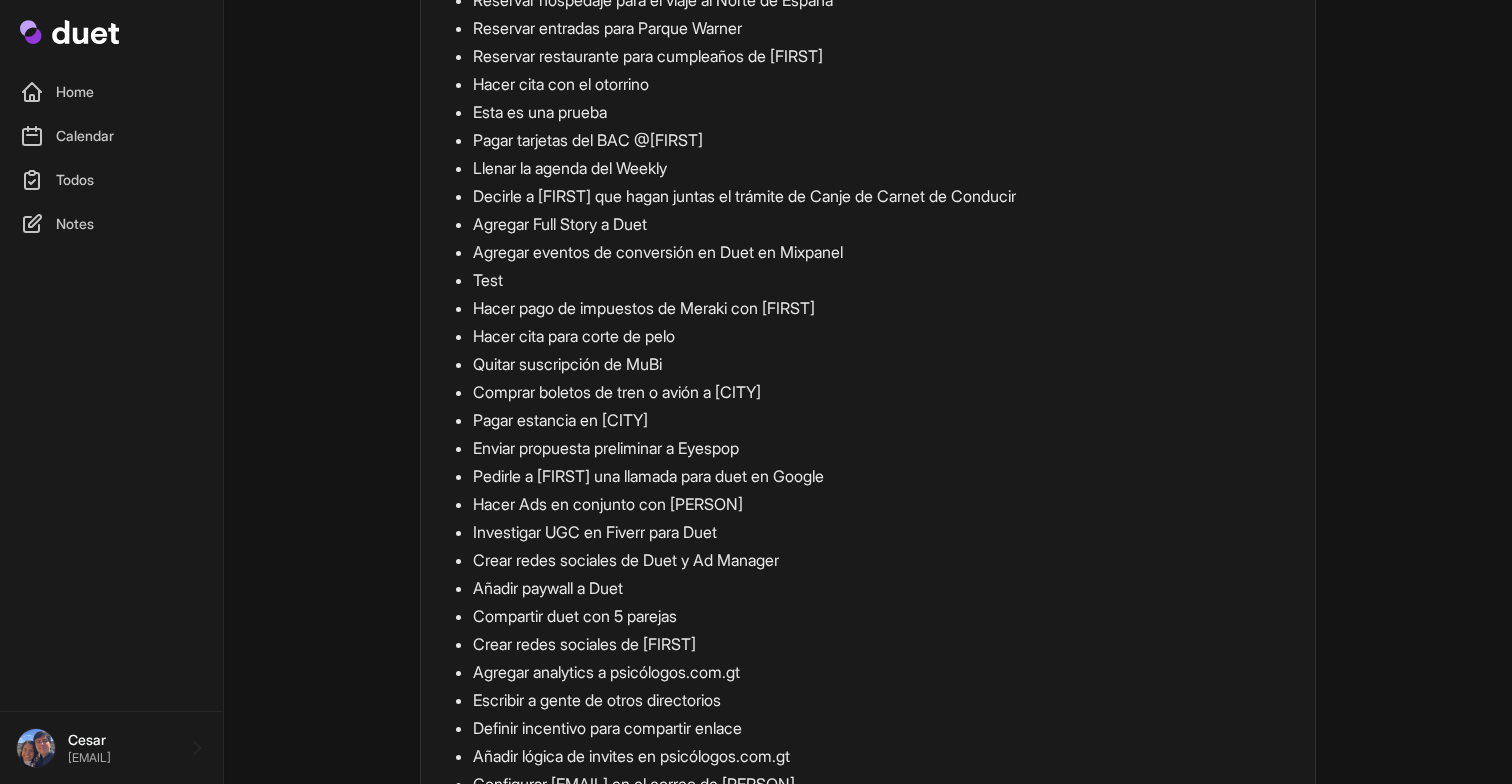 scroll, scrollTop: 4962, scrollLeft: 0, axis: vertical 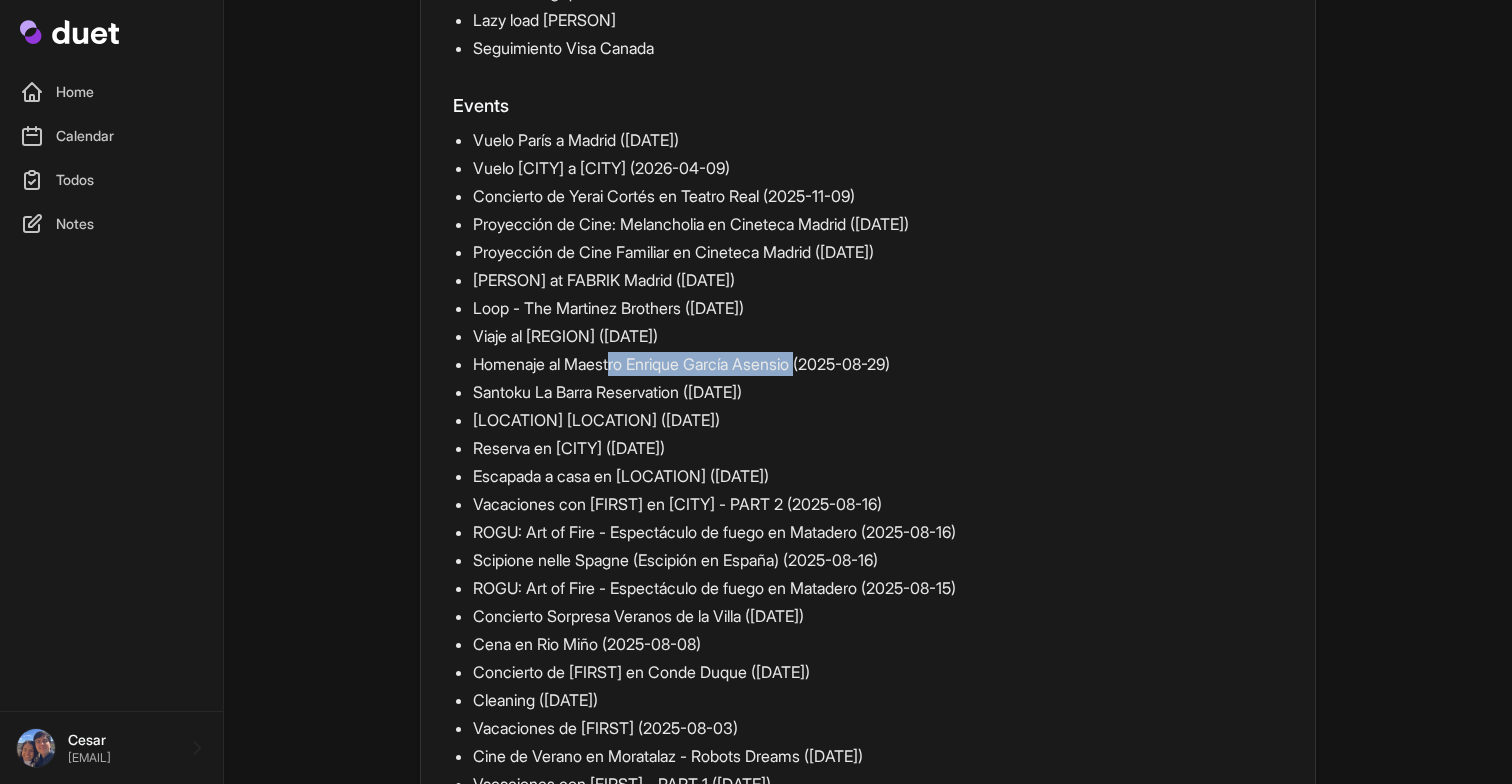 drag, startPoint x: 810, startPoint y: 364, endPoint x: 471, endPoint y: 370, distance: 339.0531 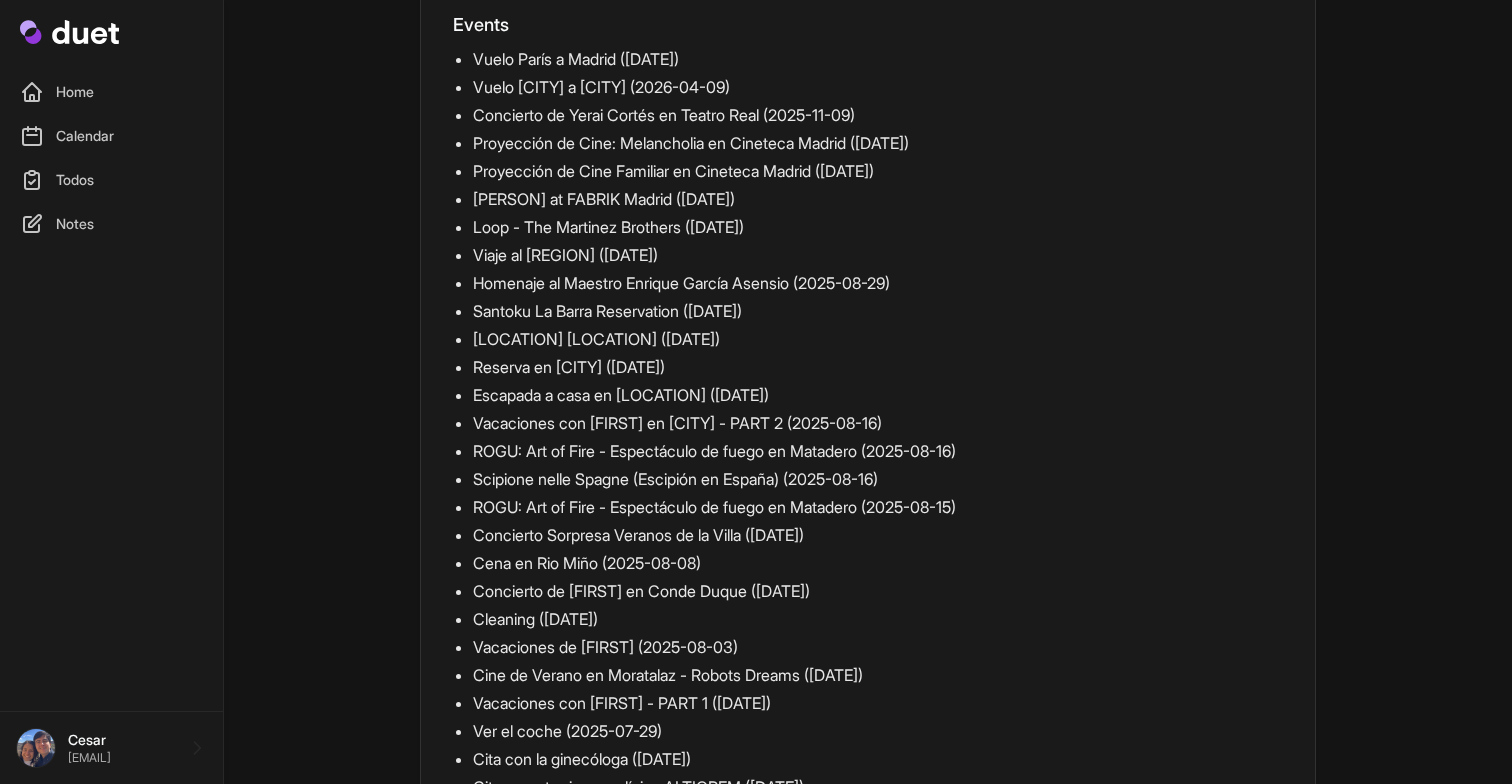 scroll, scrollTop: 4969, scrollLeft: 0, axis: vertical 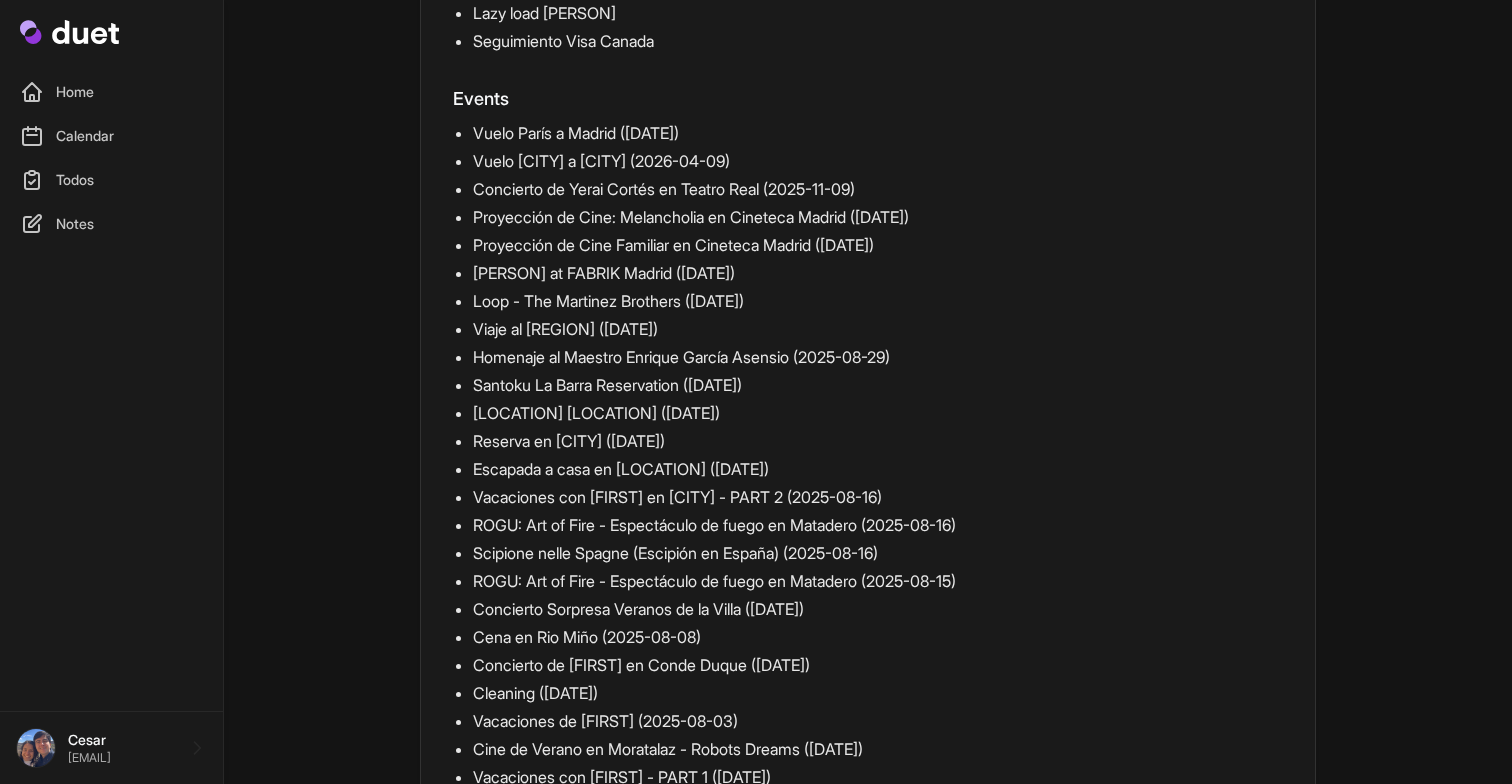 drag, startPoint x: 792, startPoint y: 386, endPoint x: 437, endPoint y: 377, distance: 355.11407 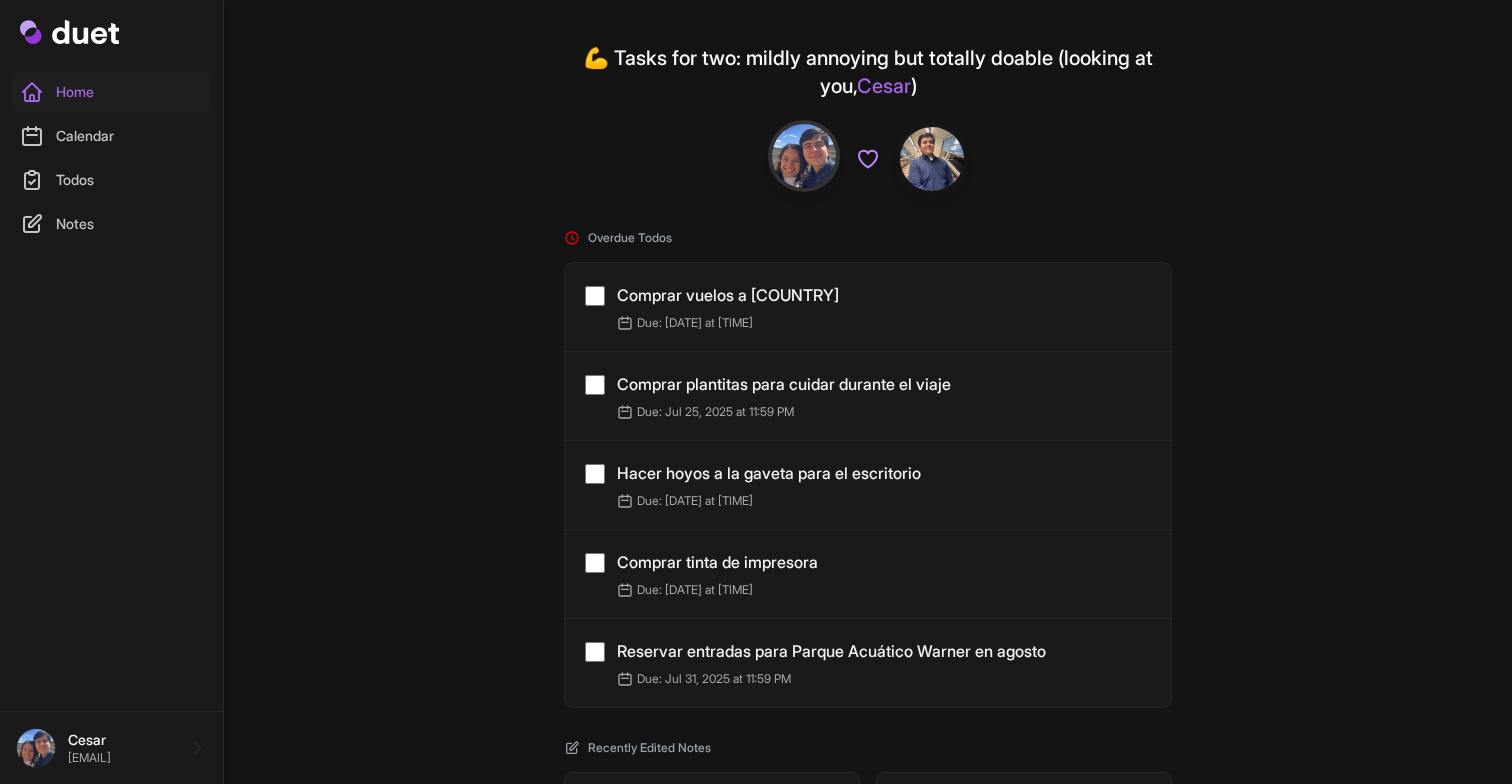 click on "Calendar" at bounding box center (111, 136) 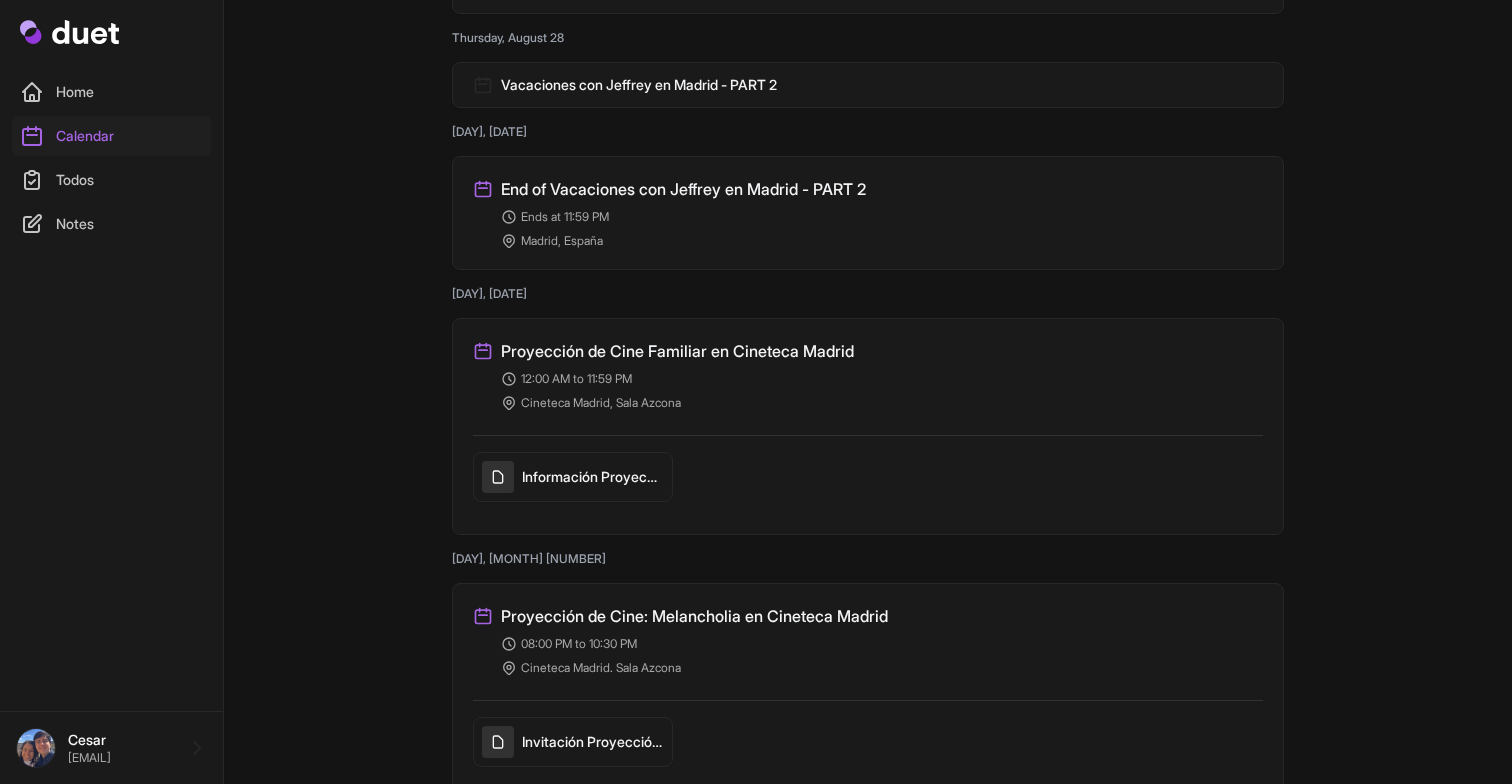 scroll, scrollTop: 5730, scrollLeft: 0, axis: vertical 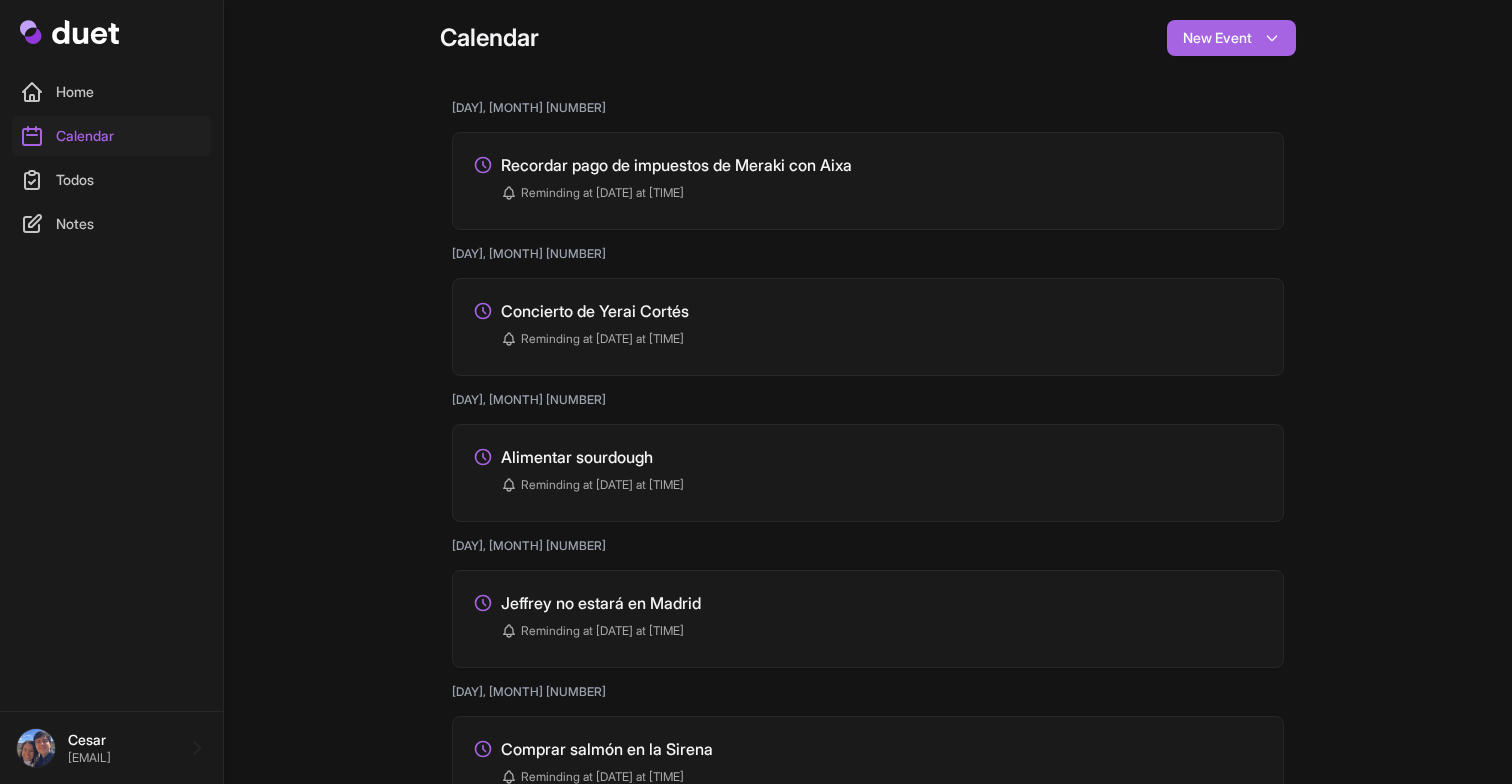 click on "[EMAIL]" at bounding box center (121, 758) 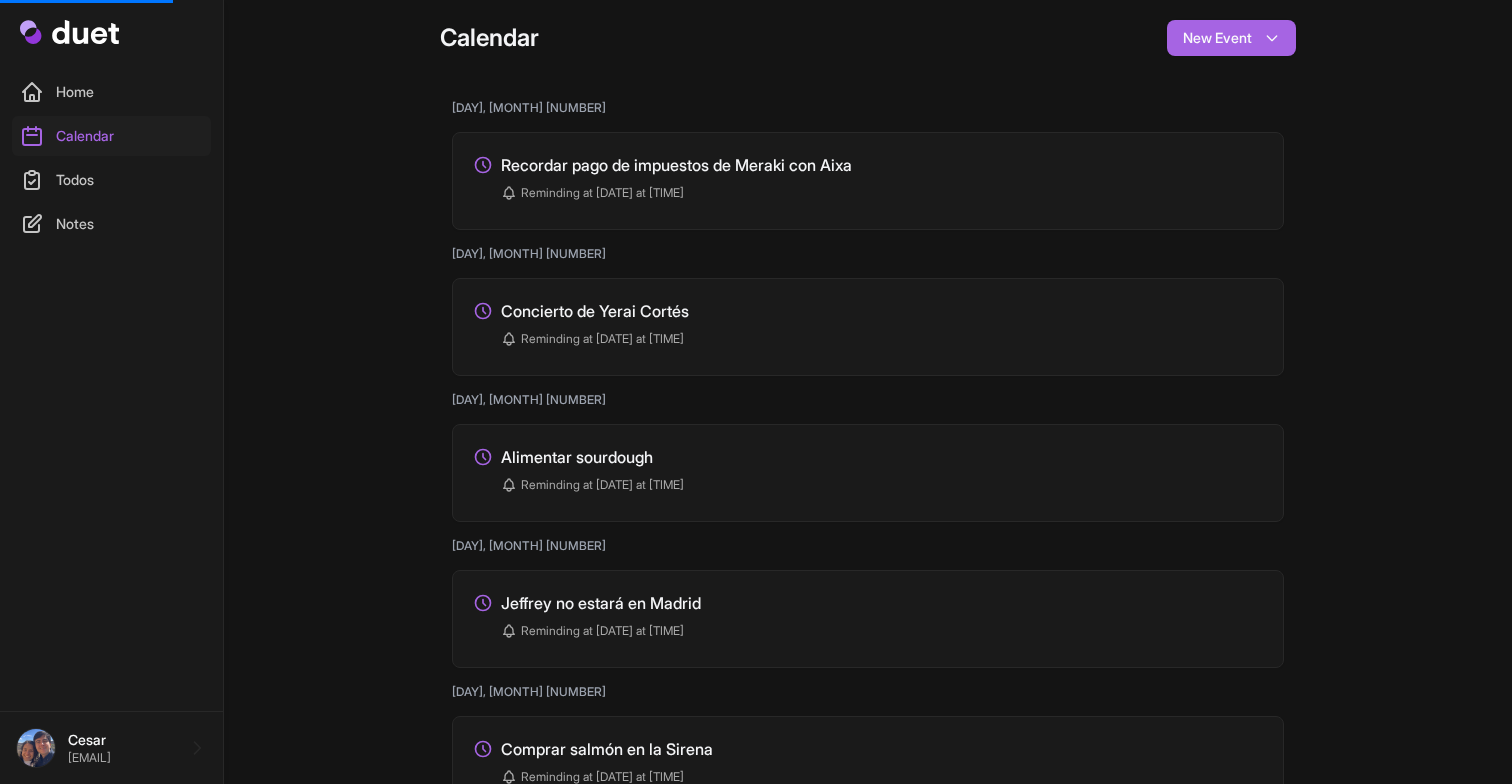 click on "[EMAIL]" at bounding box center [121, 758] 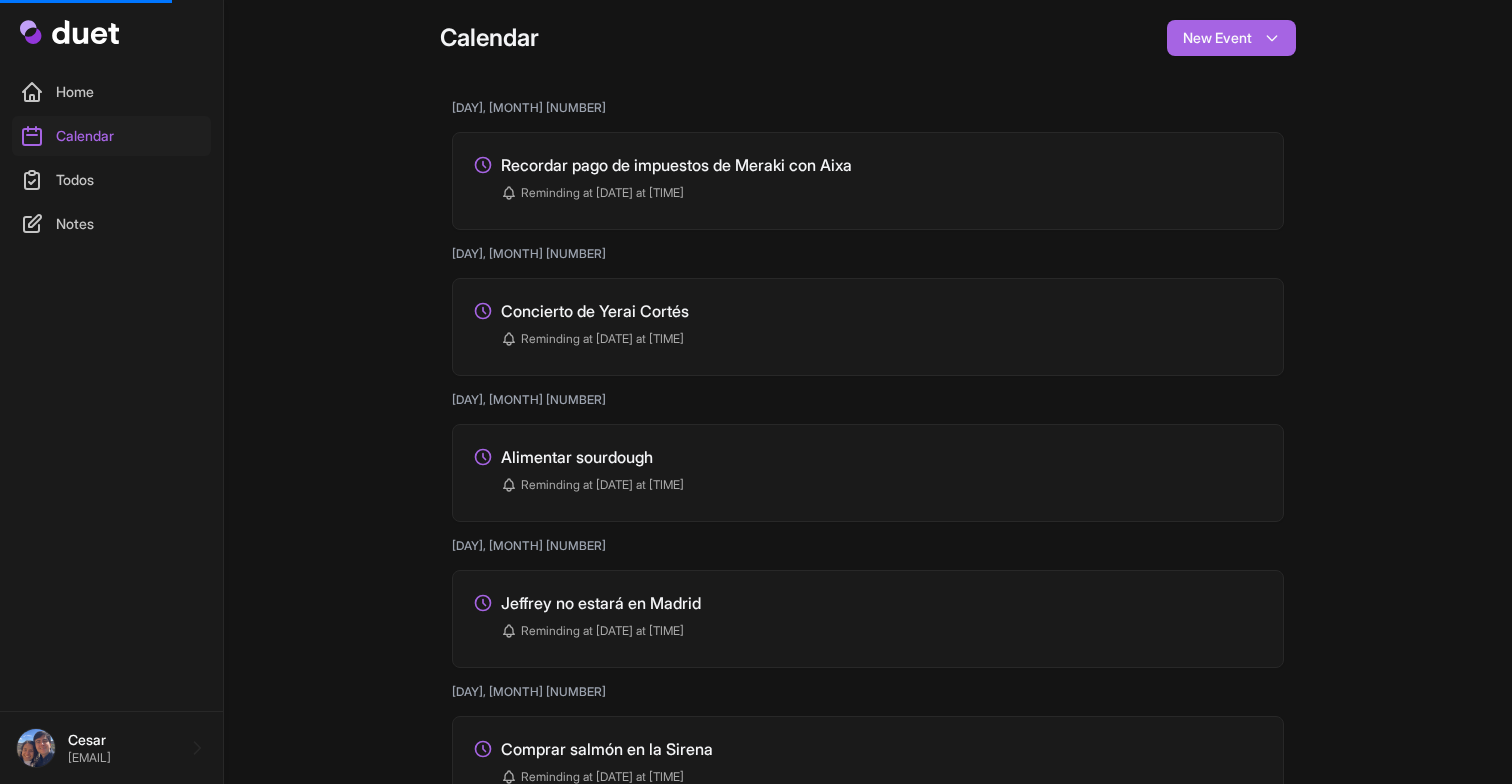 click on "[EMAIL]" at bounding box center [121, 758] 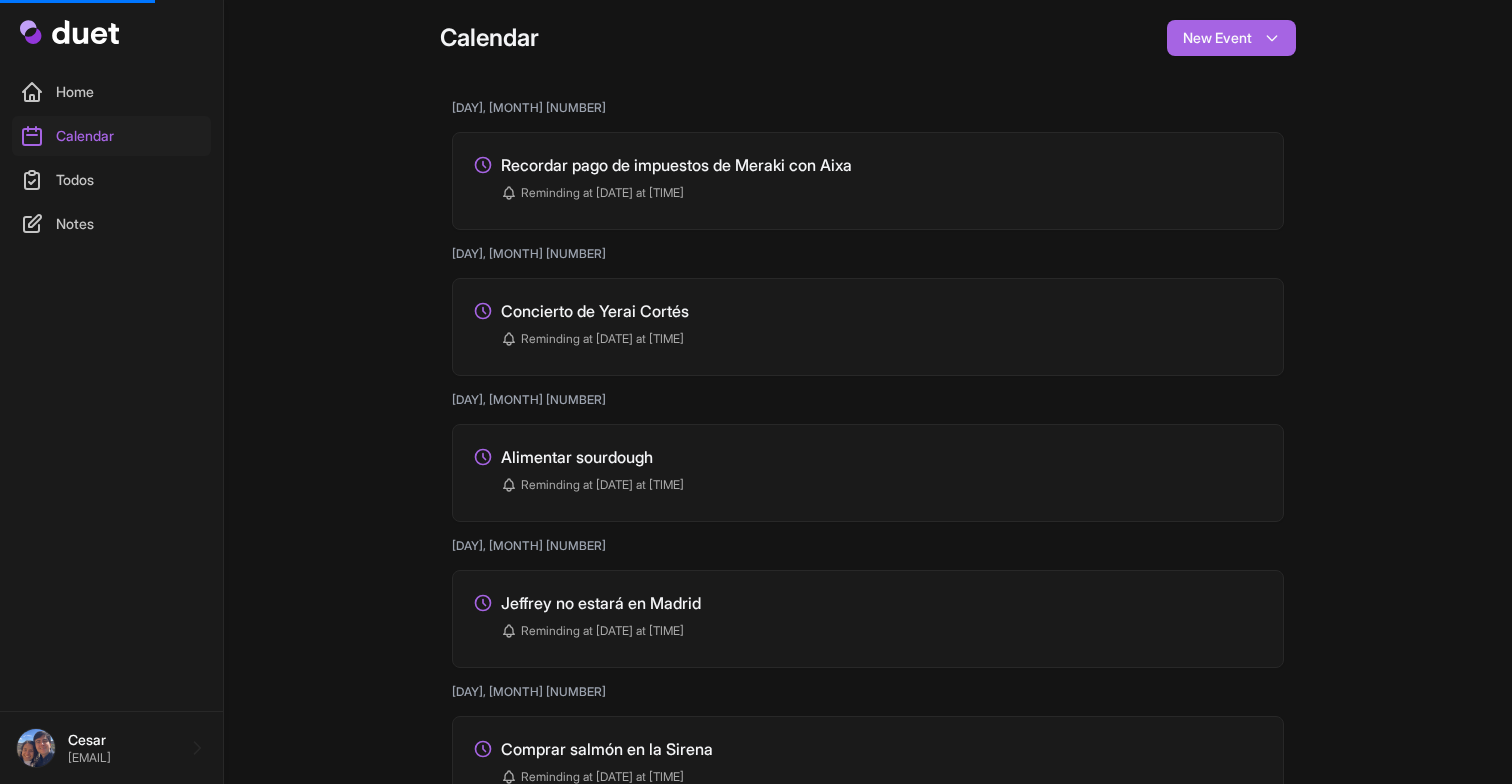 click on "[EMAIL]" at bounding box center (121, 758) 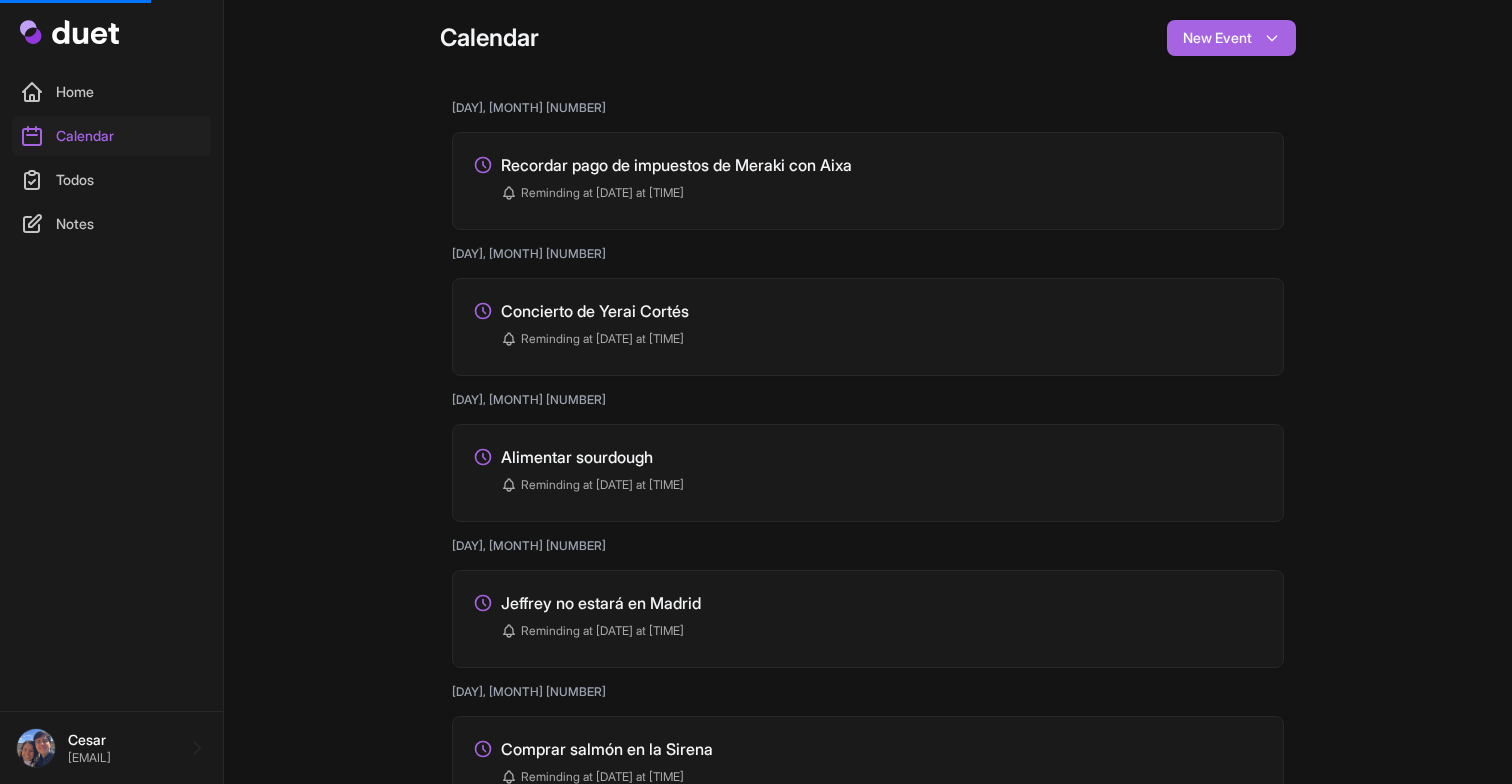click on "cesar7g5@[EMAIL]" at bounding box center (121, 758) 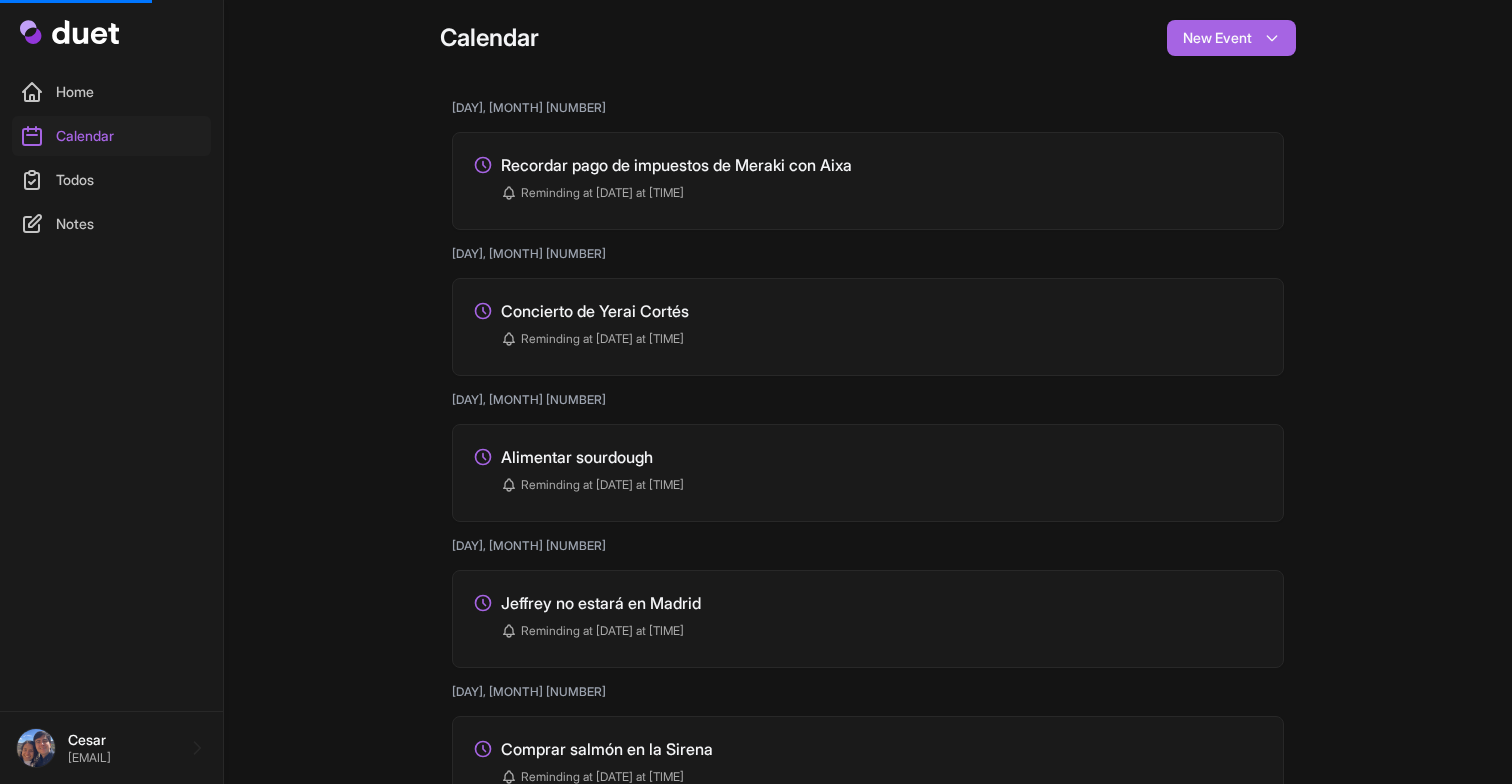 click on "[EMAIL]" at bounding box center [121, 758] 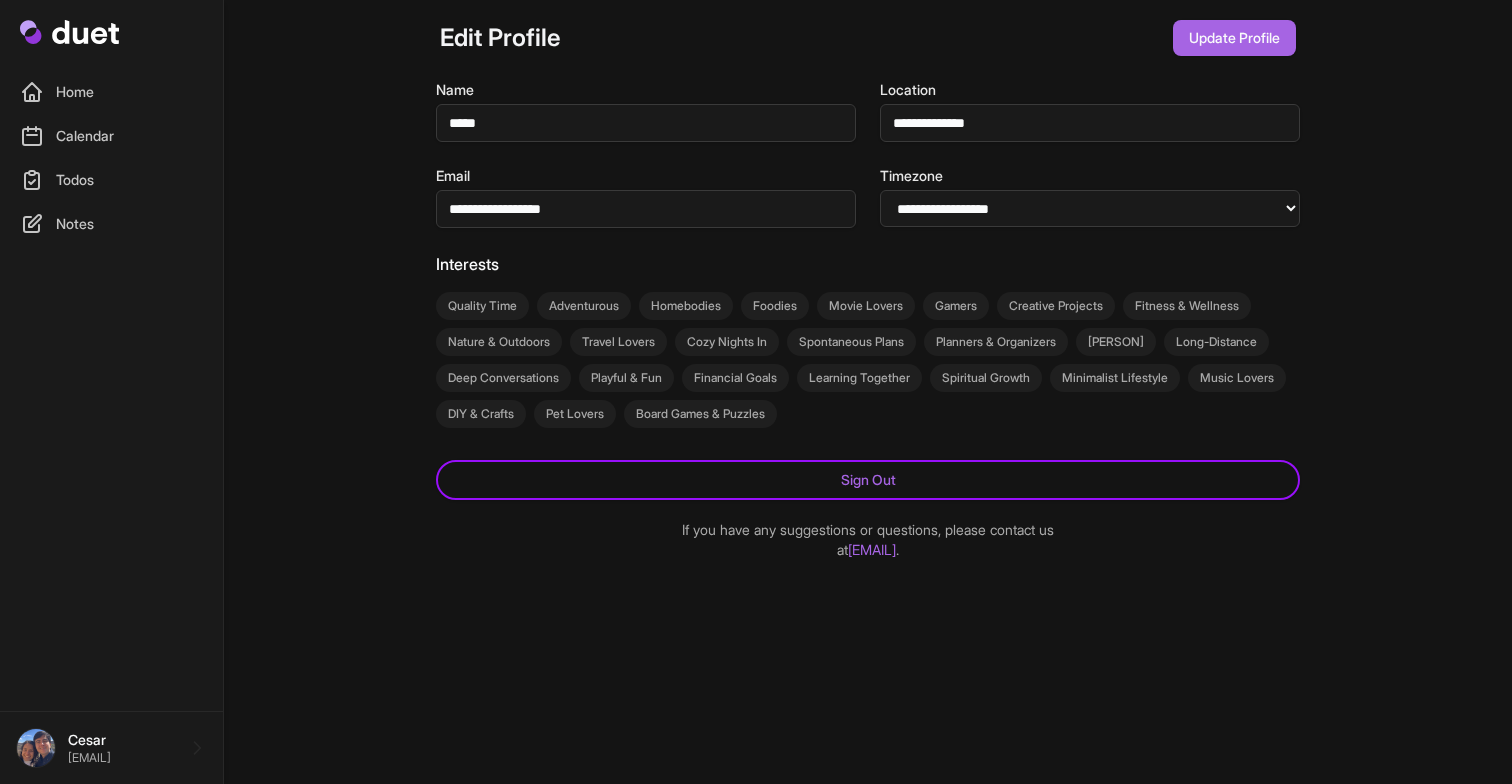 scroll, scrollTop: 0, scrollLeft: 0, axis: both 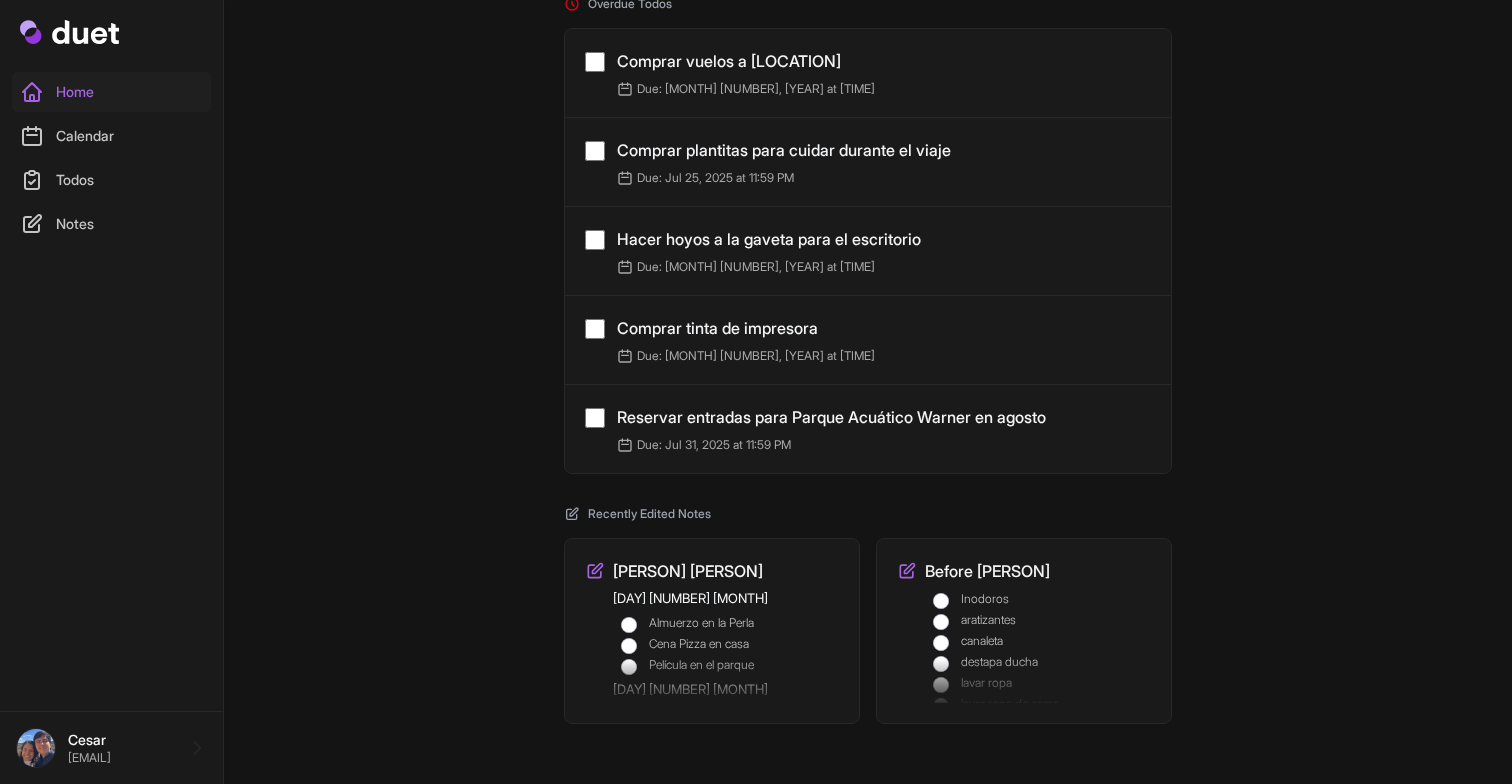 click on "Calendar" at bounding box center (111, 136) 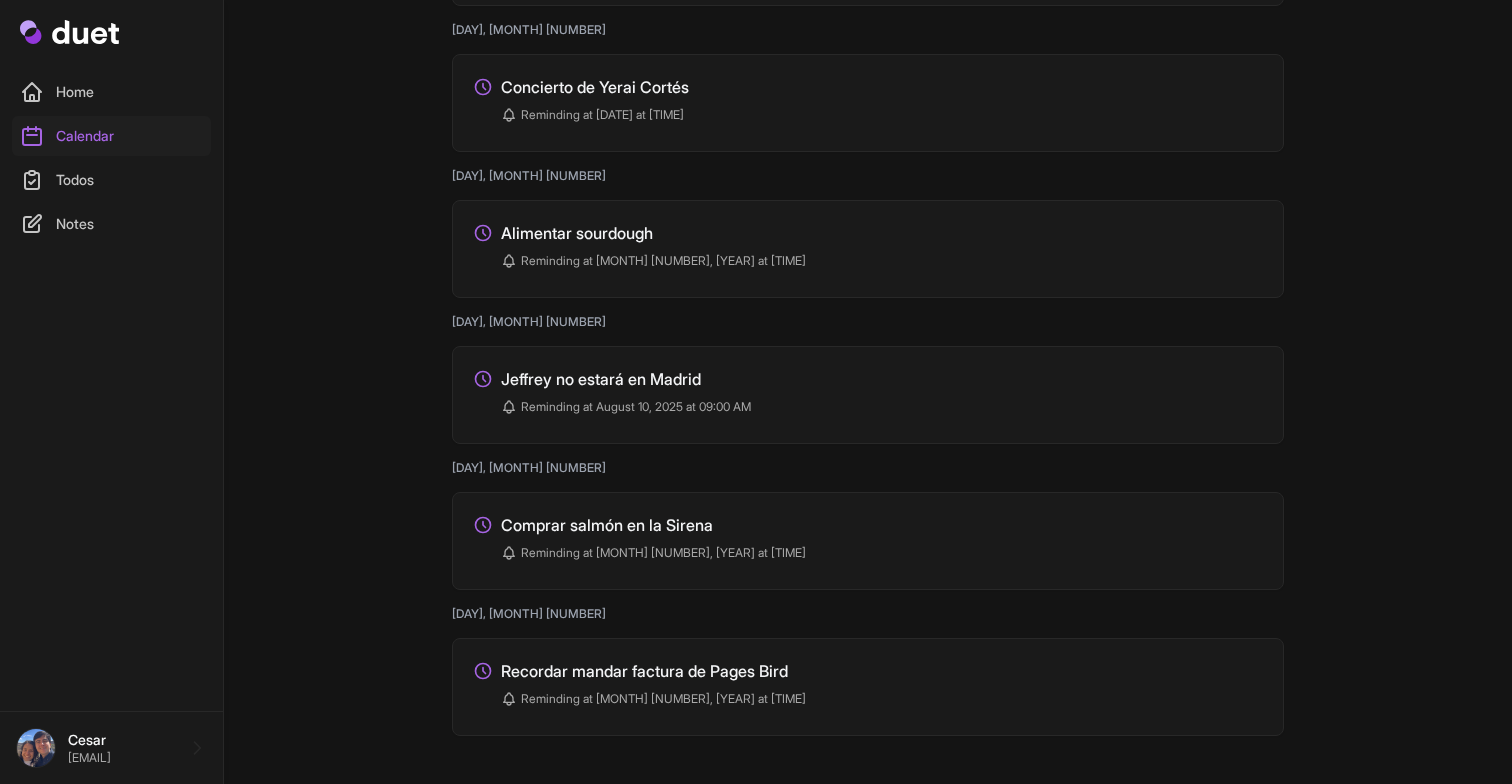 scroll, scrollTop: 0, scrollLeft: 0, axis: both 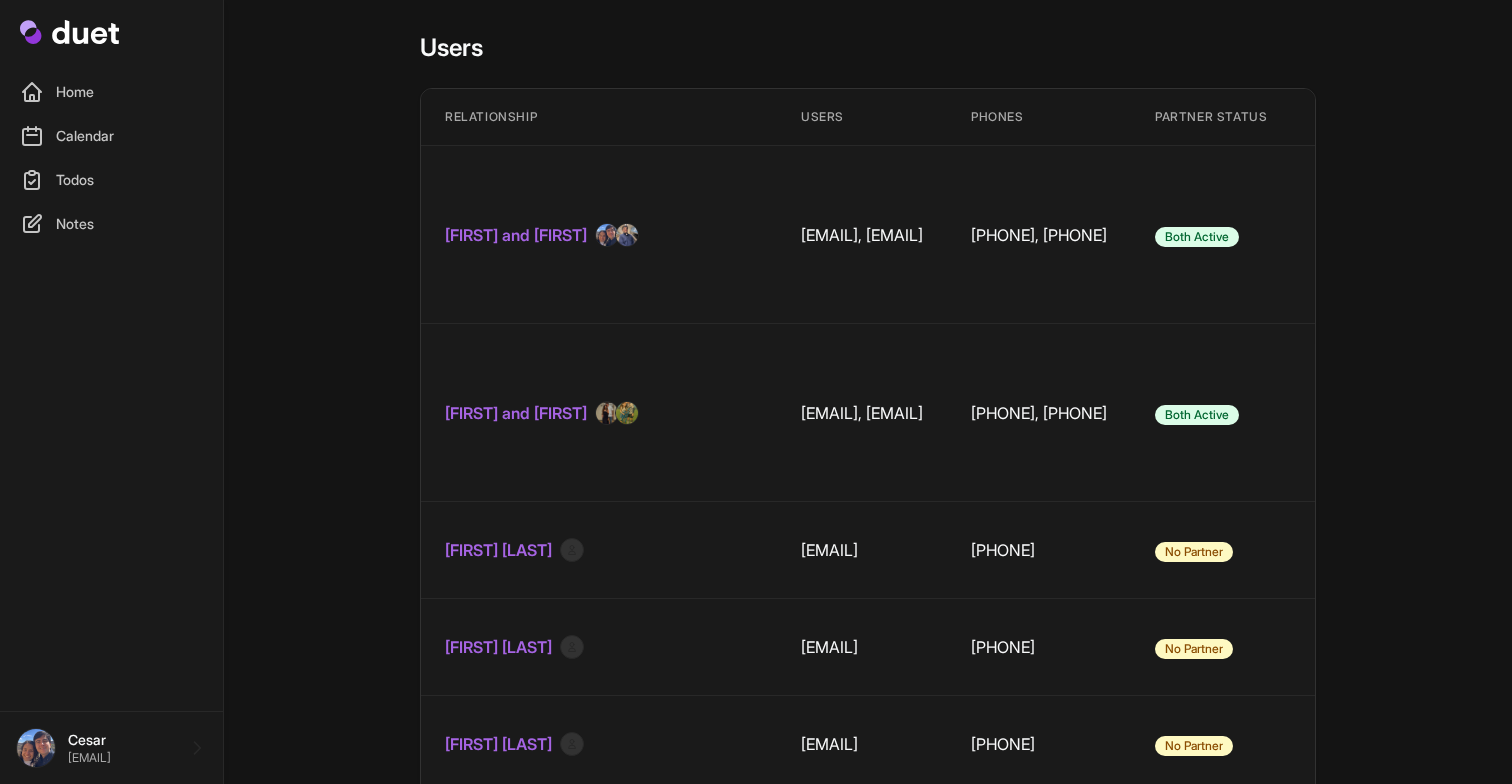 click on "[FIRST] and [FIRST]" at bounding box center [516, 235] 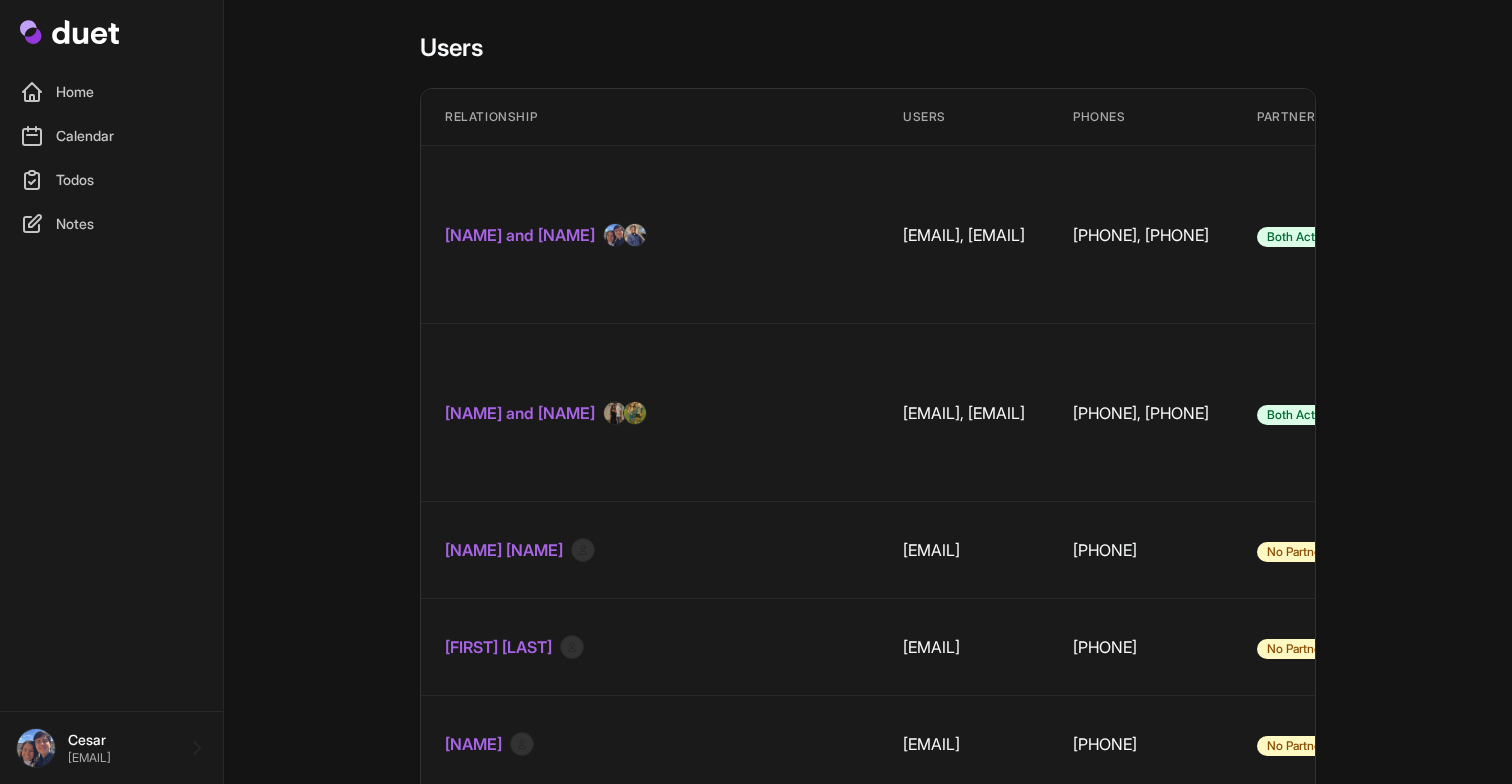 scroll, scrollTop: 0, scrollLeft: 0, axis: both 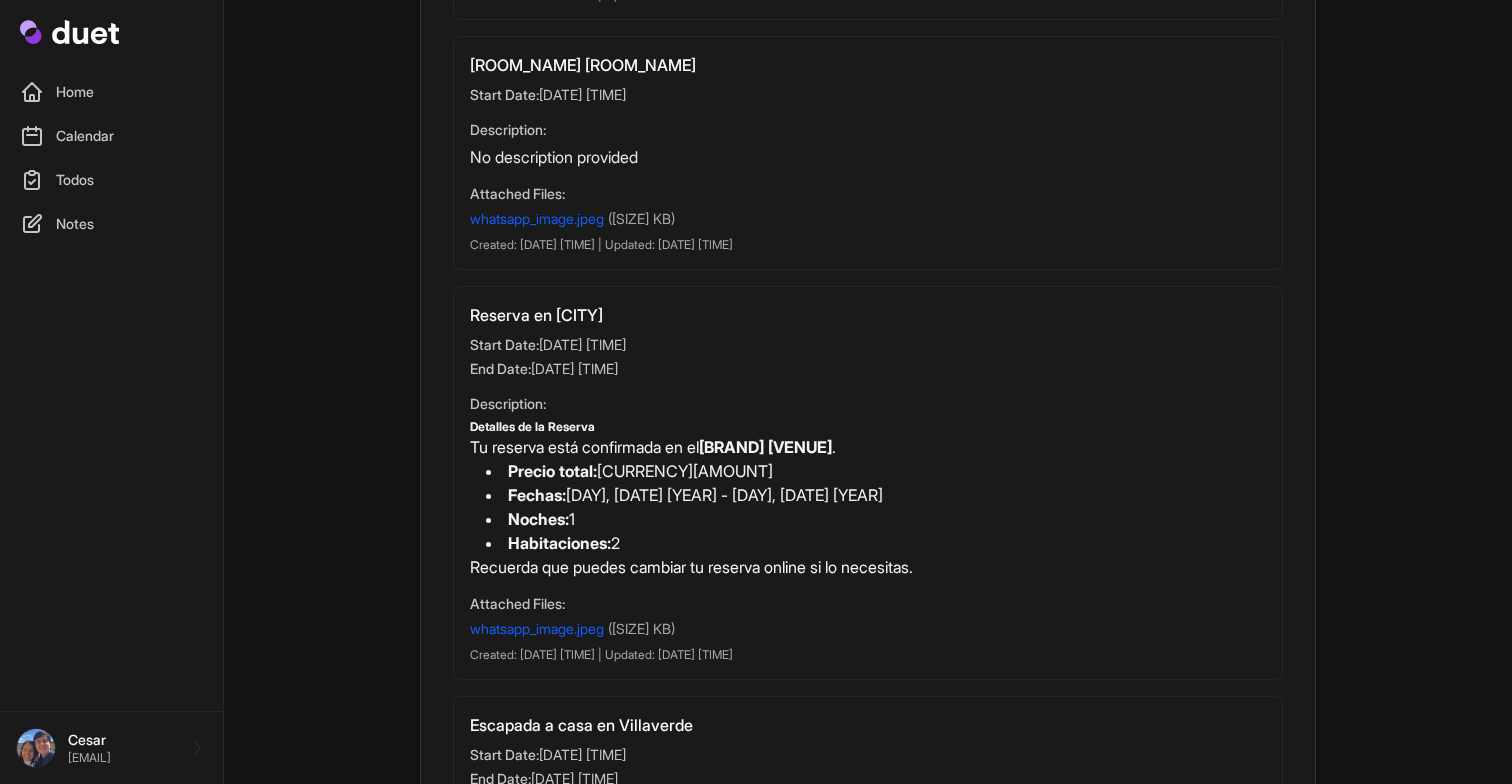 click on "whatsapp_image.jpeg" at bounding box center (537, 218) 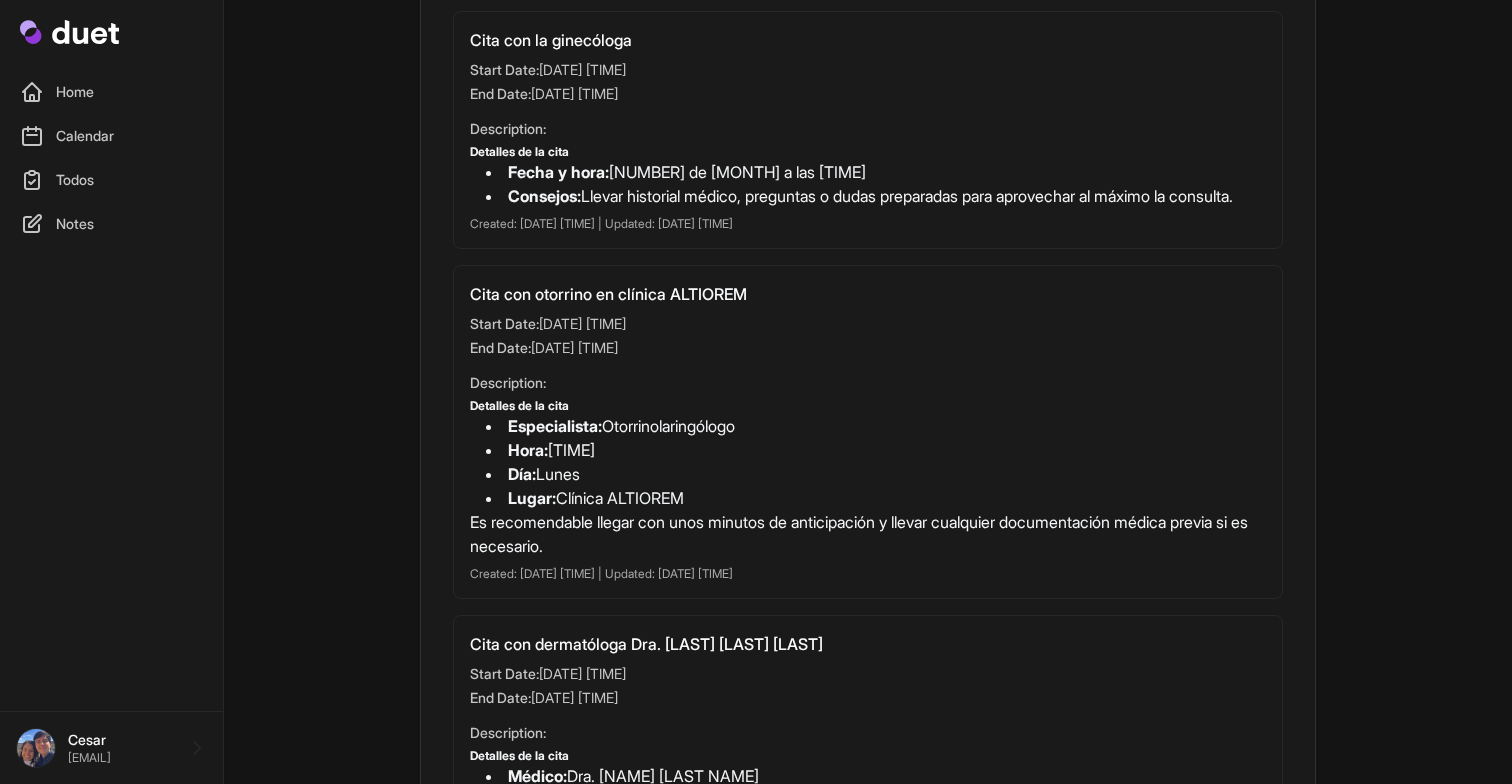 scroll, scrollTop: 14080, scrollLeft: 0, axis: vertical 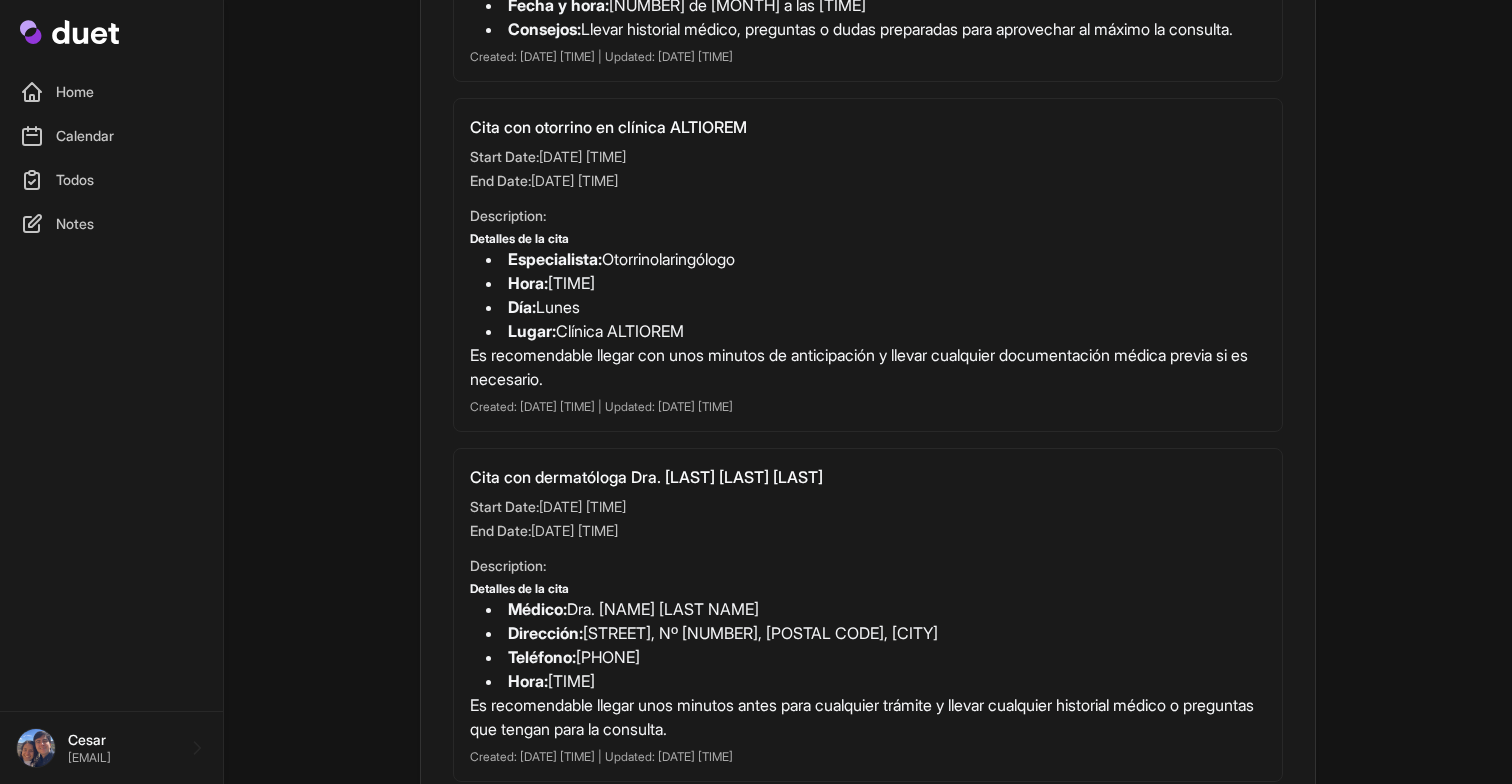 click on "Calendar" at bounding box center (111, 136) 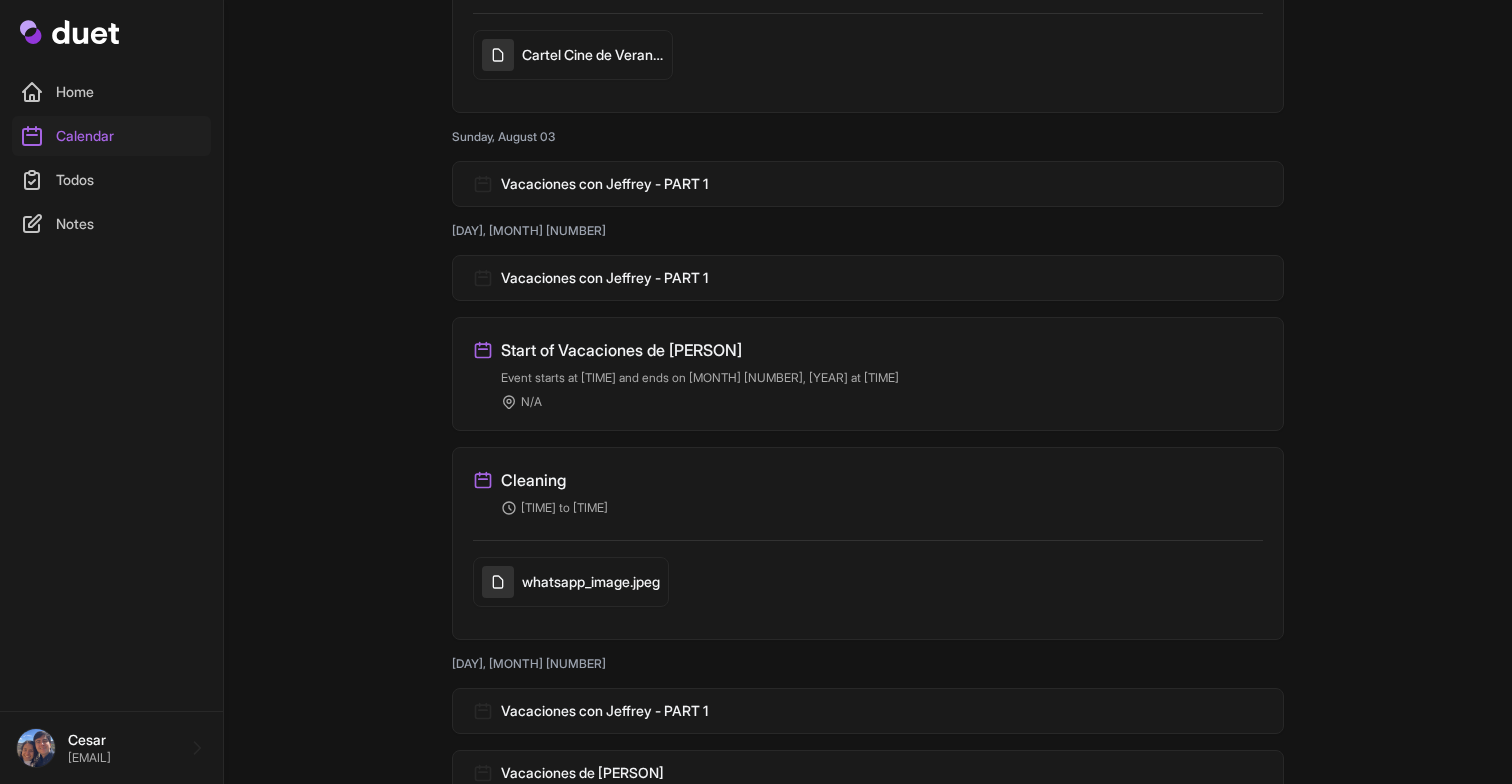 scroll, scrollTop: 0, scrollLeft: 0, axis: both 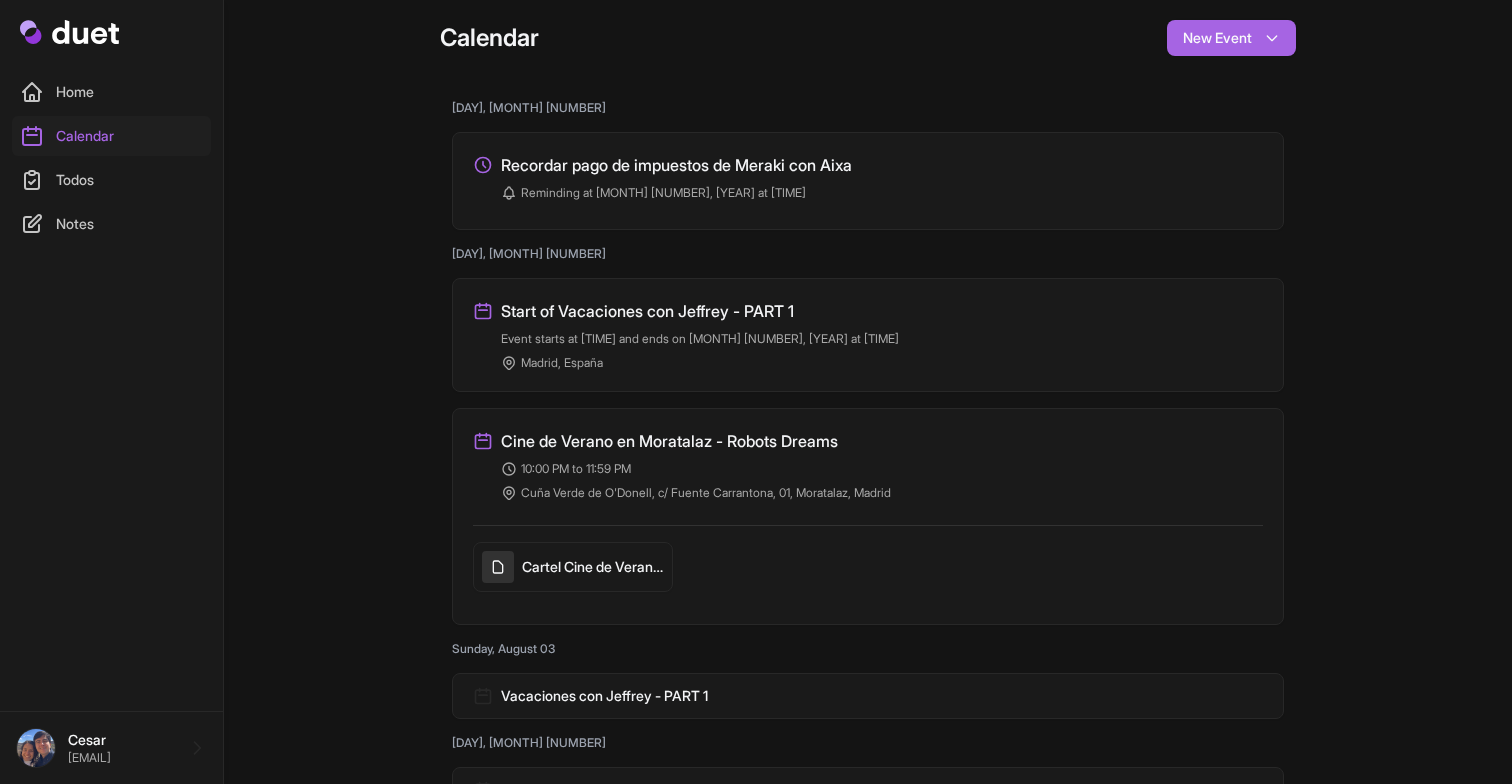 click on "Home" at bounding box center (111, 92) 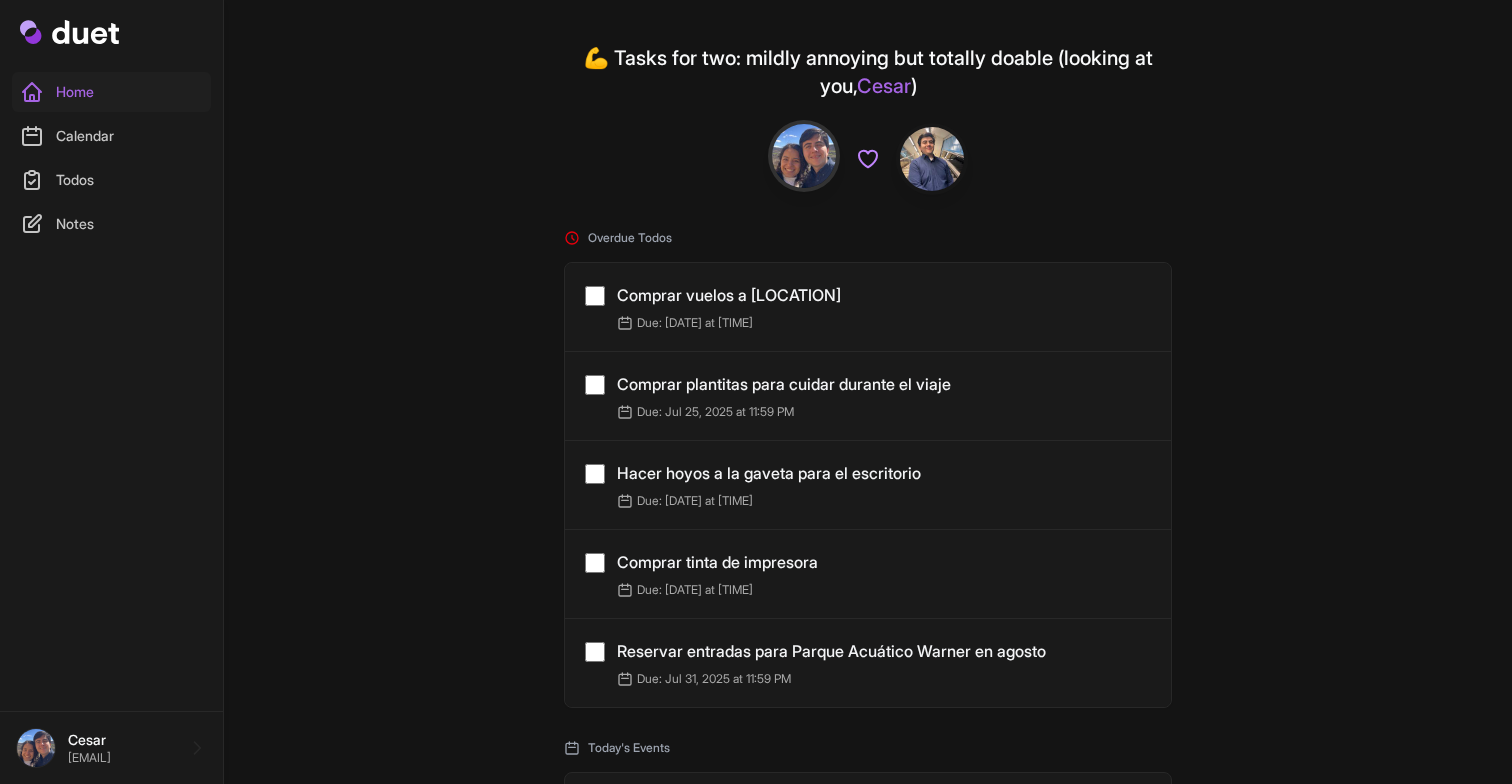 click on "Comprar vuelos a [LOCATION]" at bounding box center [729, 295] 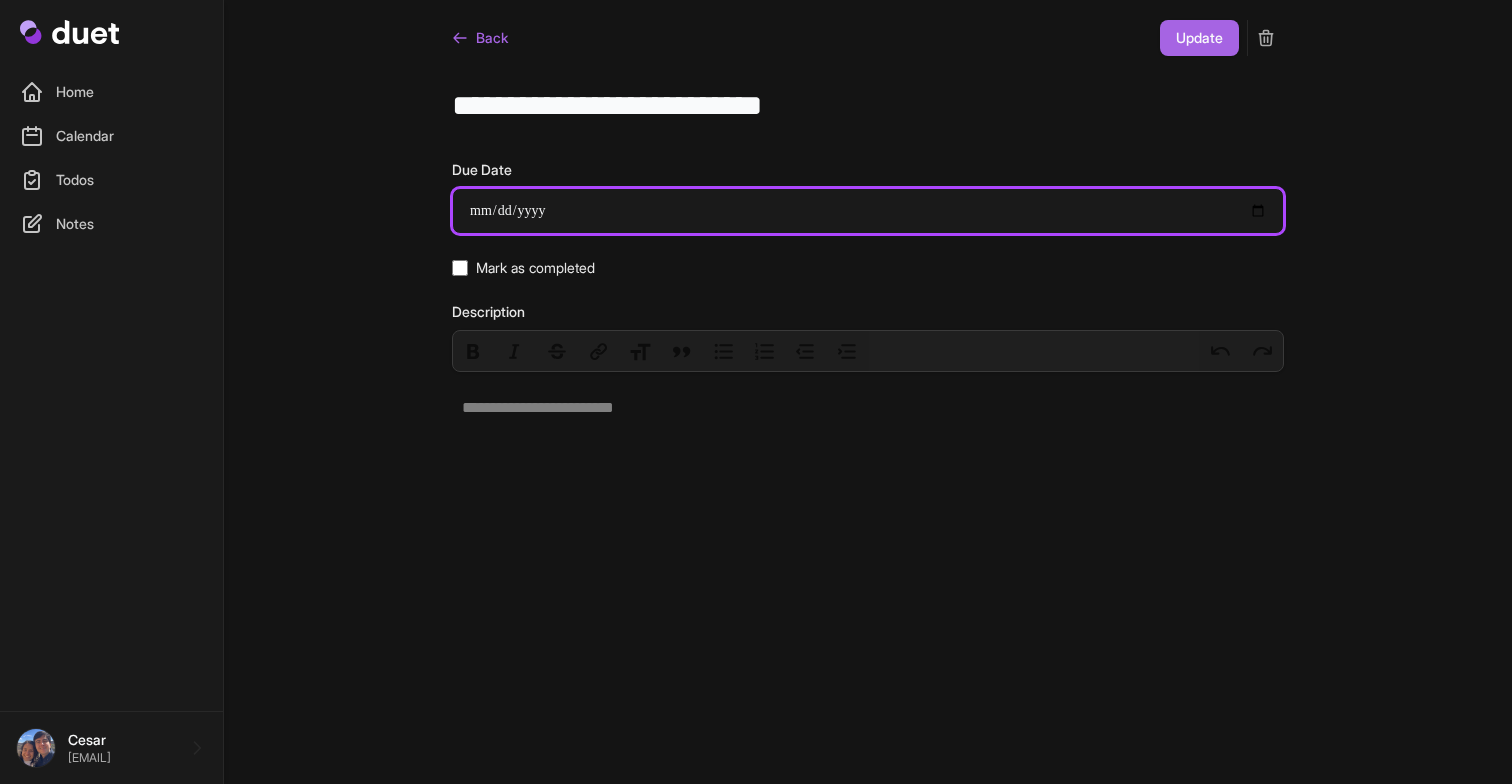 click on "**********" at bounding box center (868, 211) 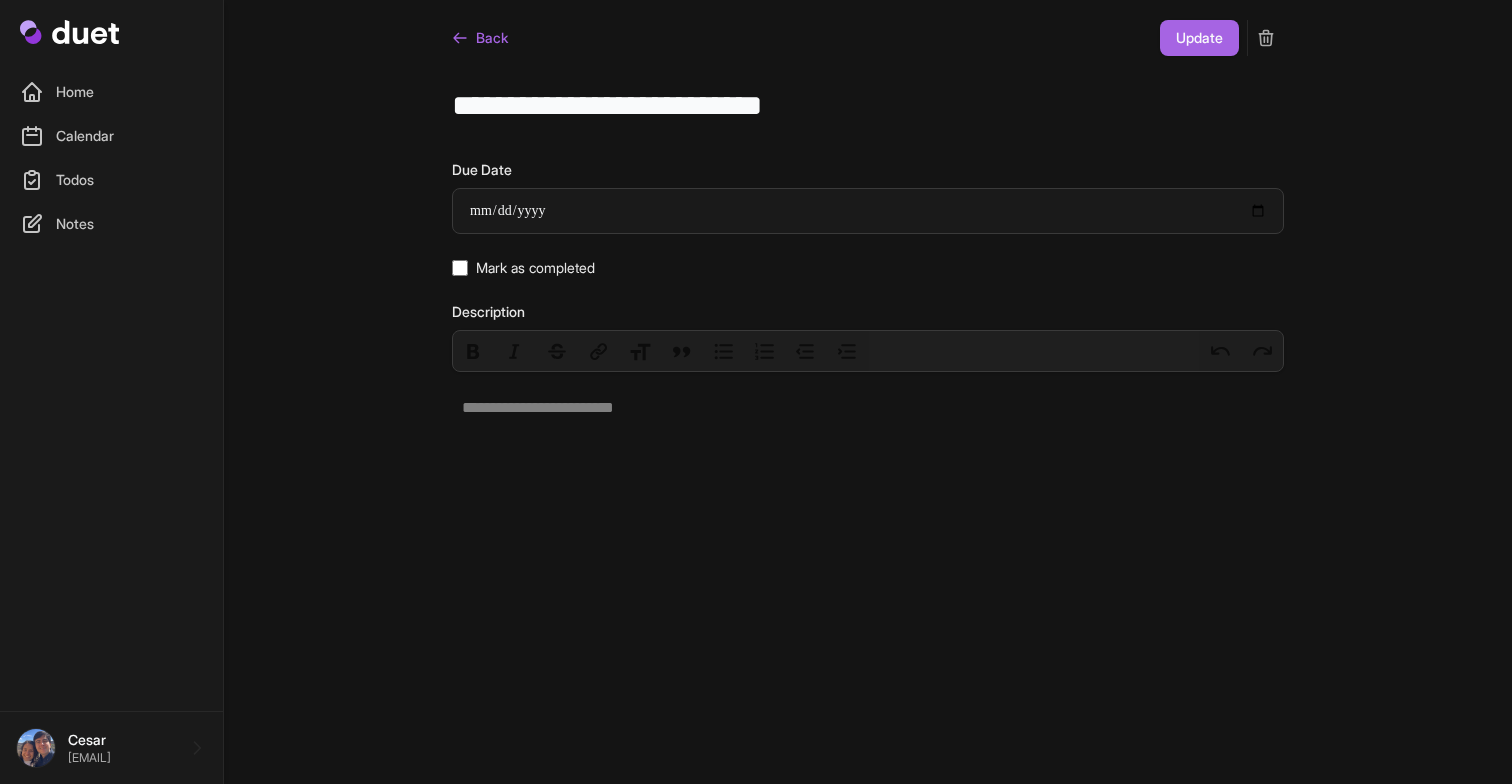 click on "Calendar" at bounding box center [111, 136] 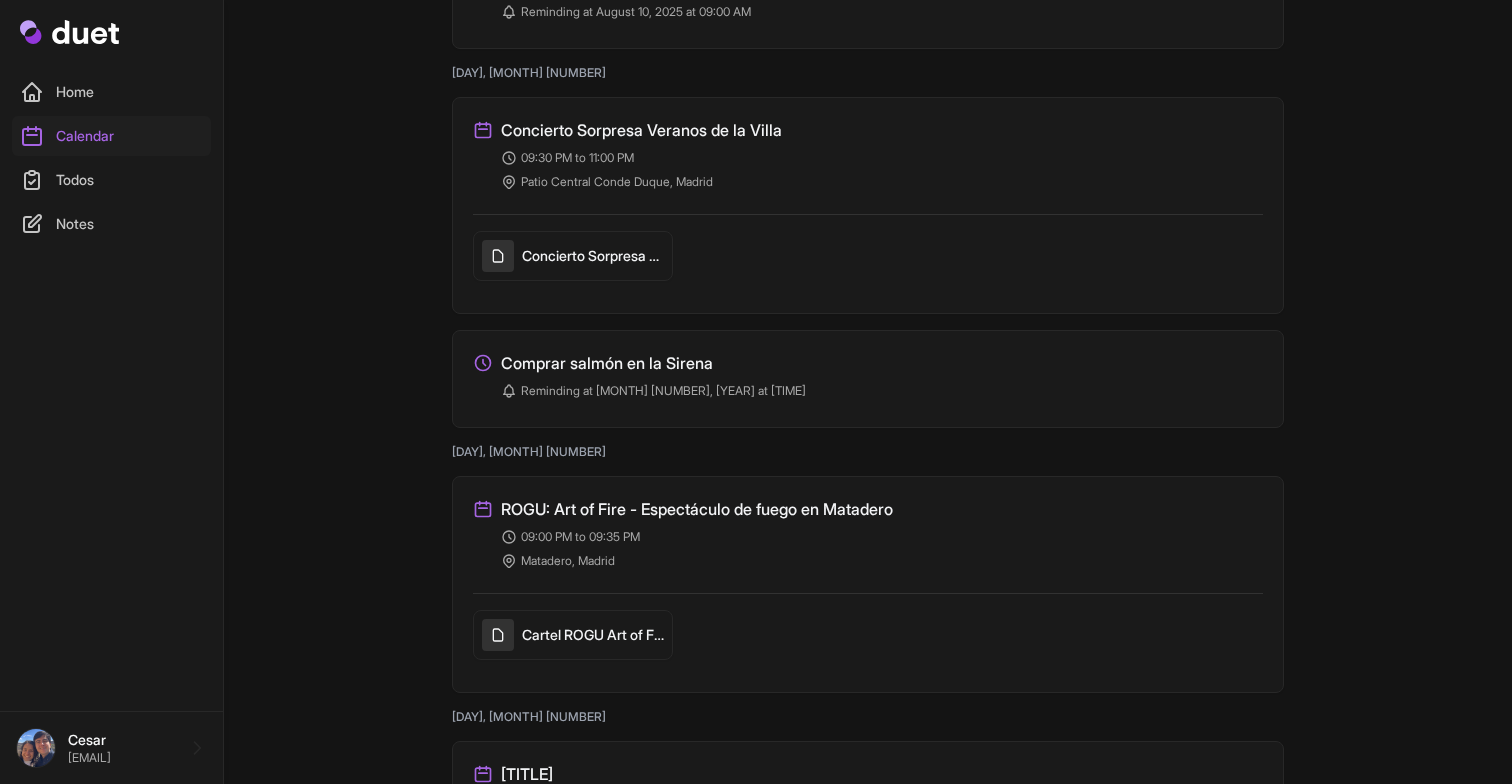 scroll, scrollTop: 2374, scrollLeft: 0, axis: vertical 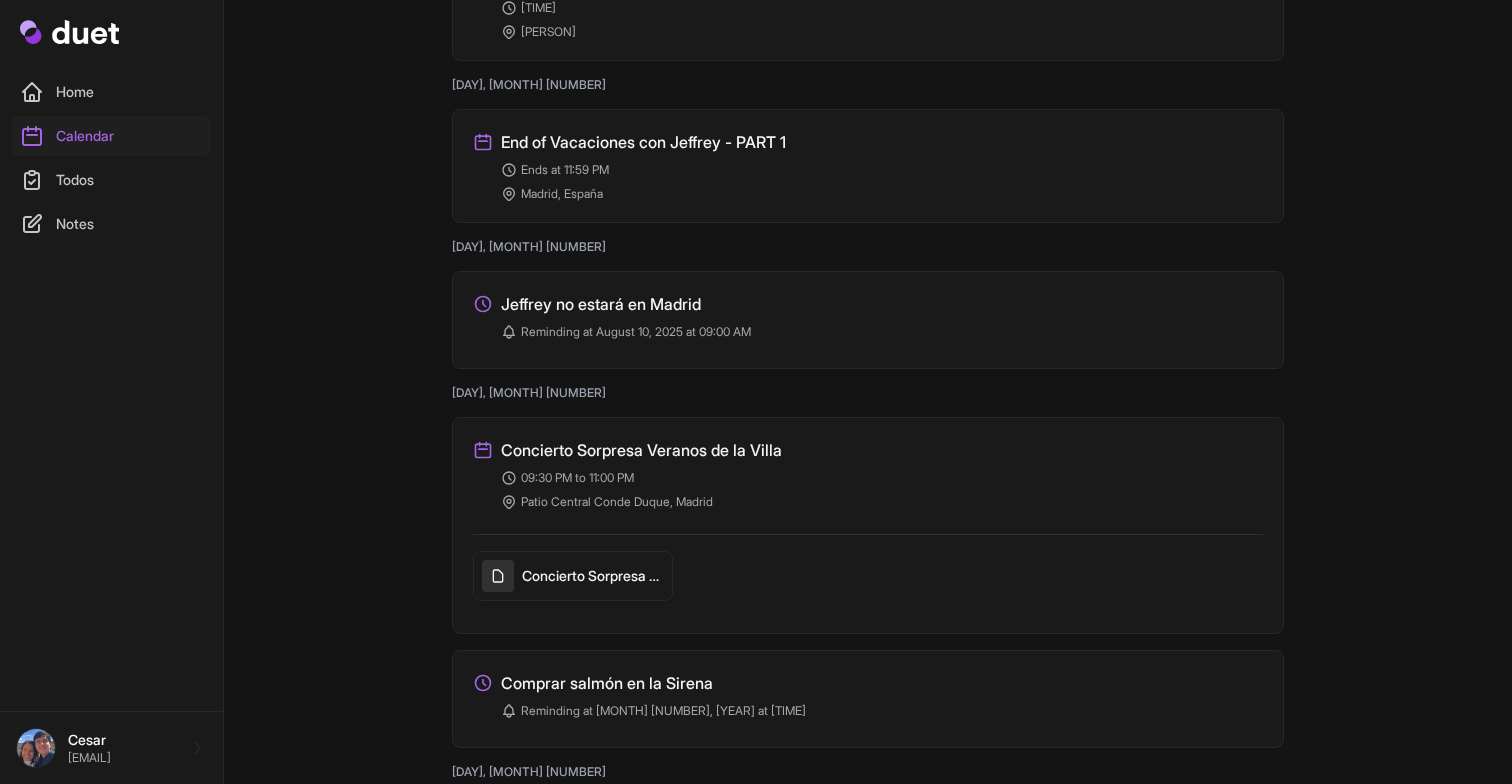 click on "Home" at bounding box center (111, 92) 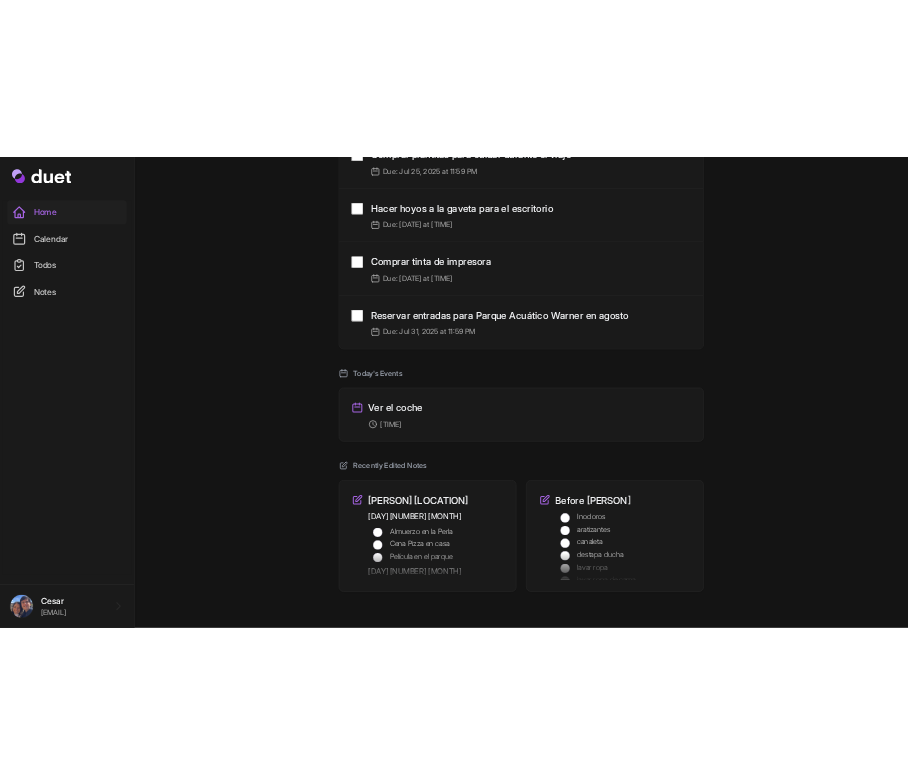 scroll, scrollTop: 0, scrollLeft: 0, axis: both 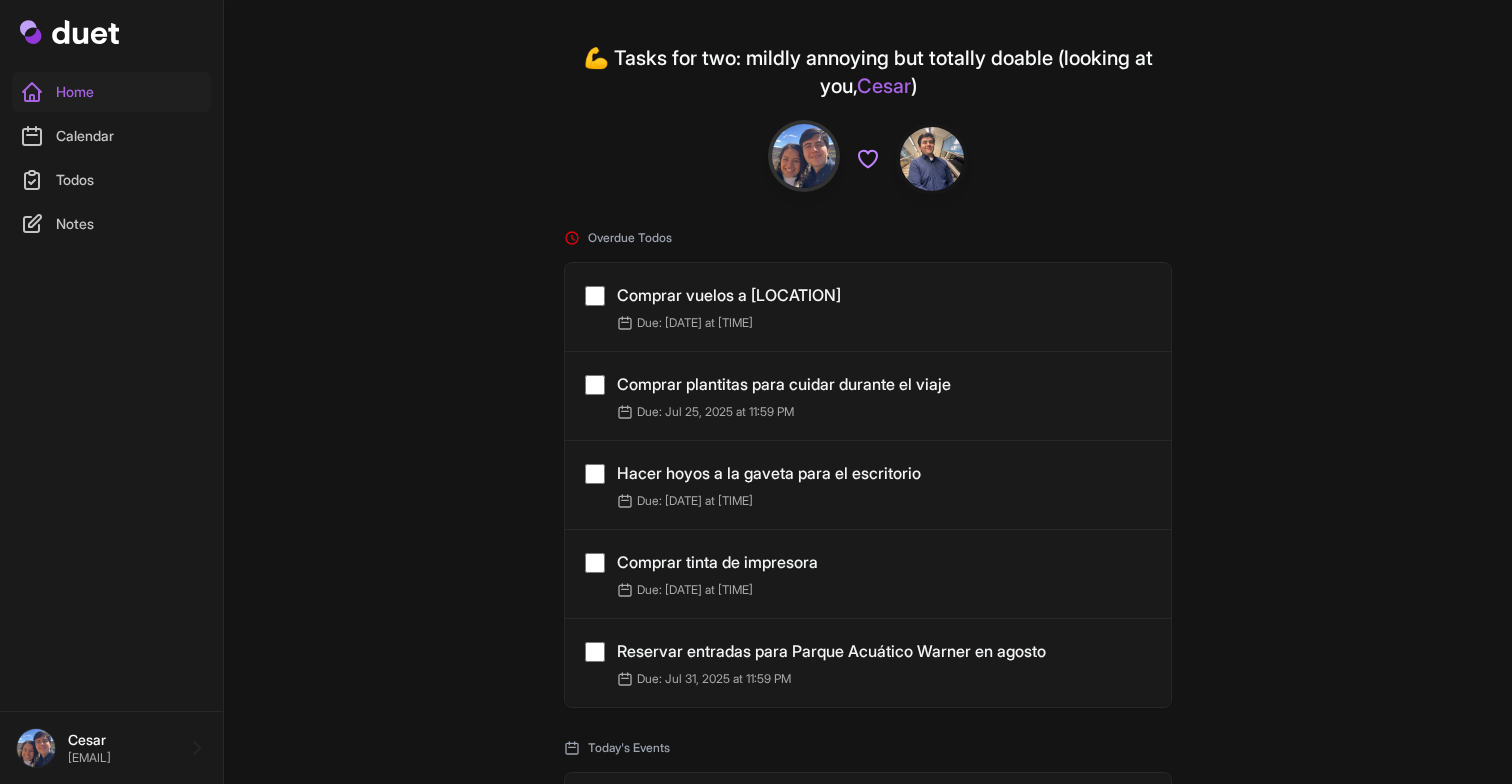 click on "Comprar vuelos a Guatemala" at bounding box center [729, 295] 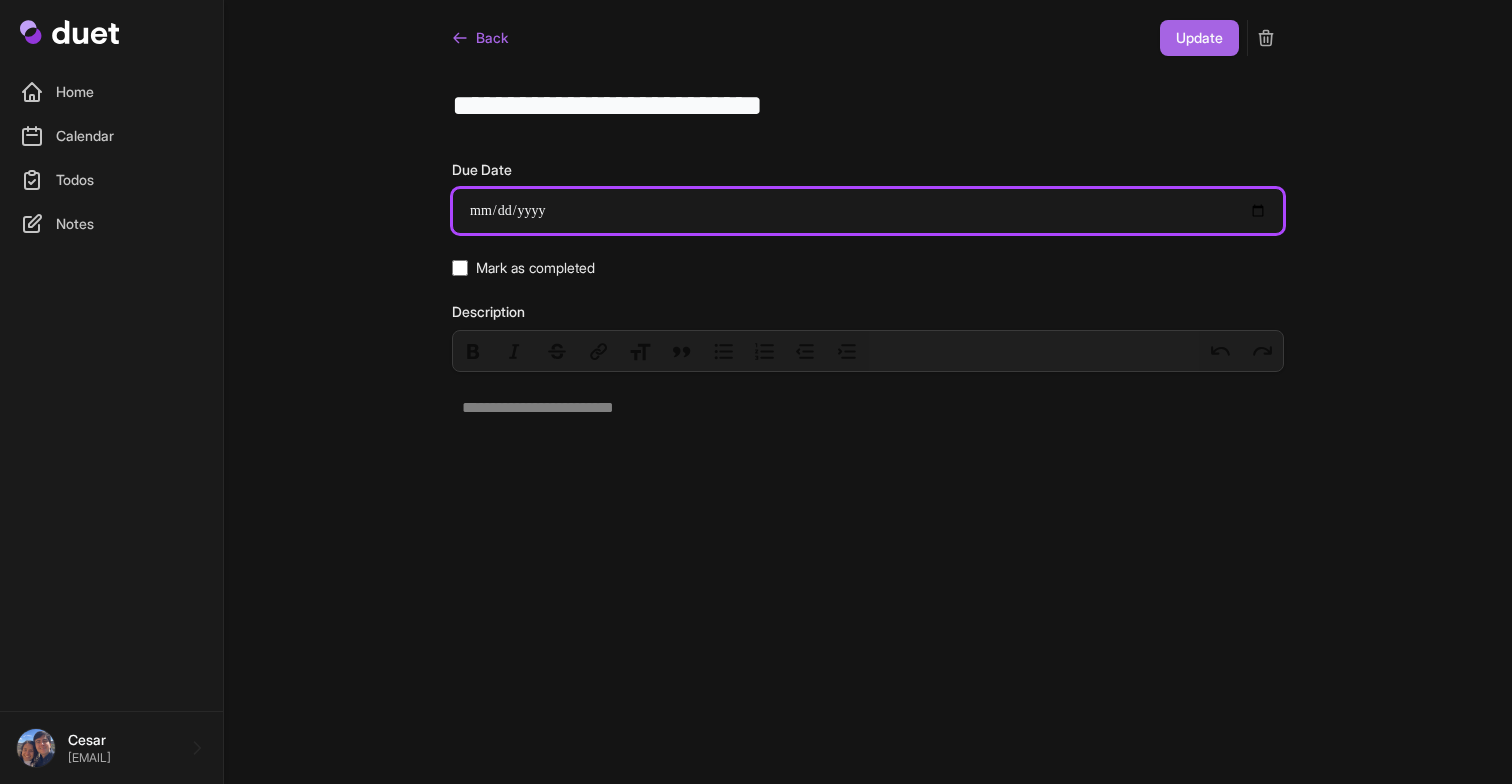 click on "**********" at bounding box center (868, 211) 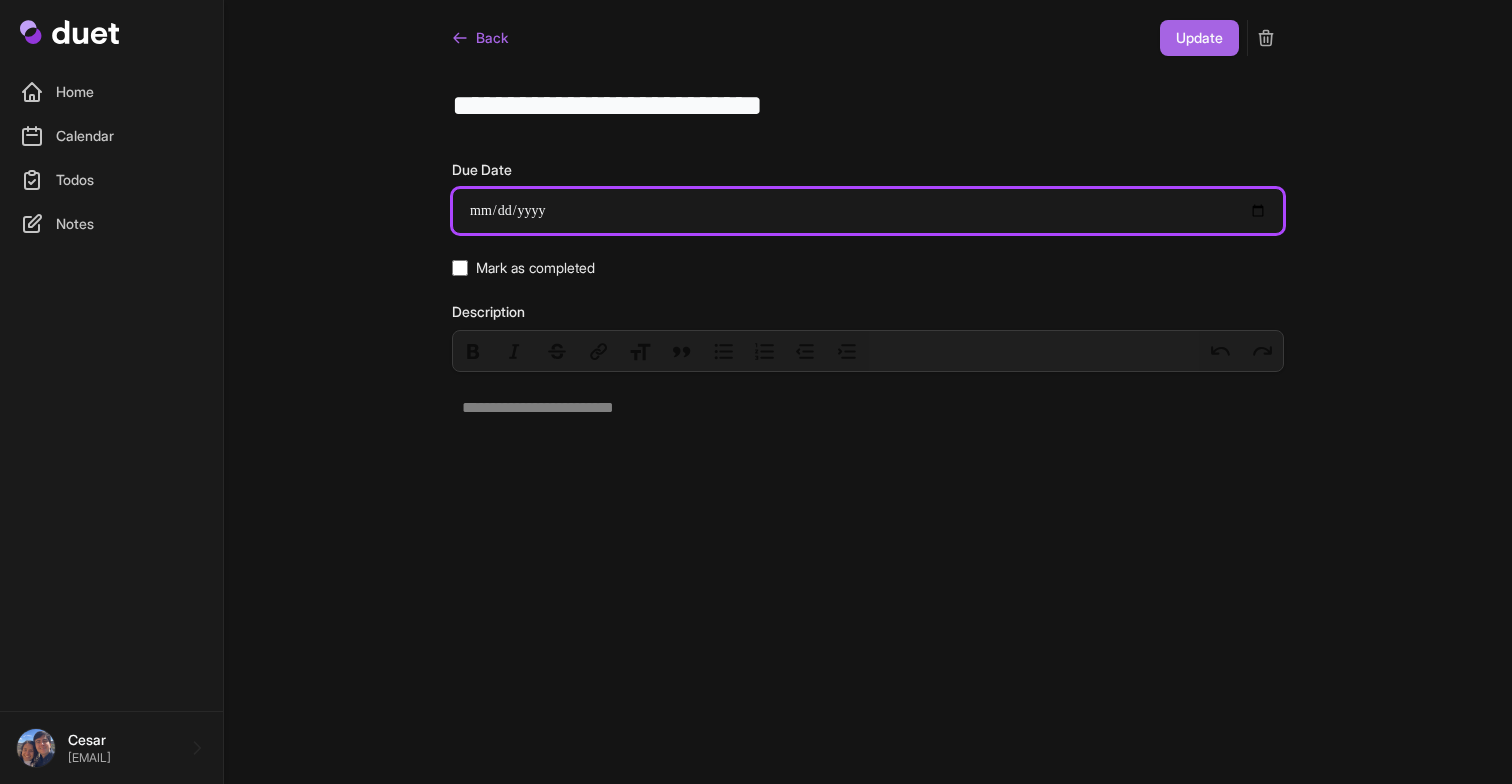 type on "**********" 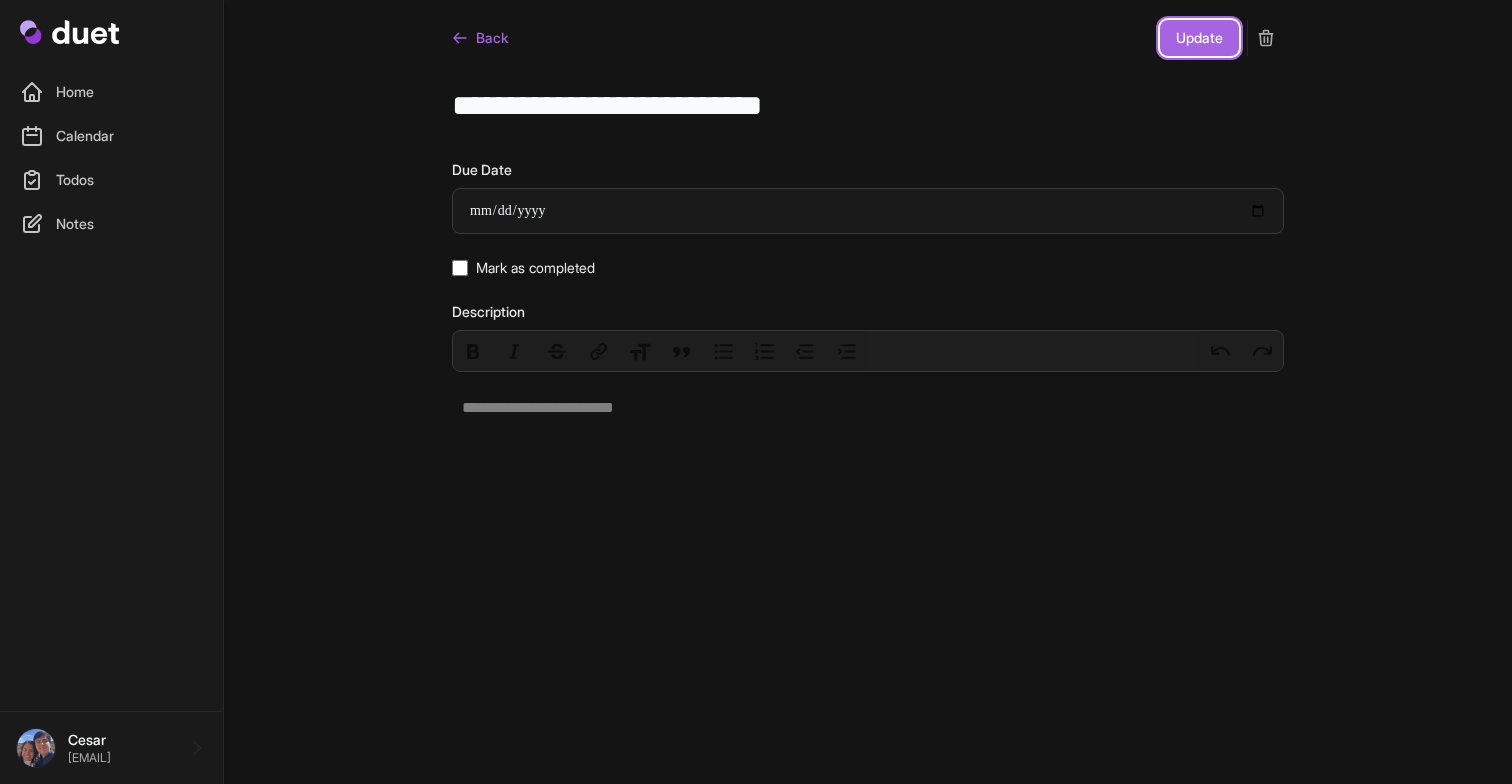 click on "Update" at bounding box center [1199, 38] 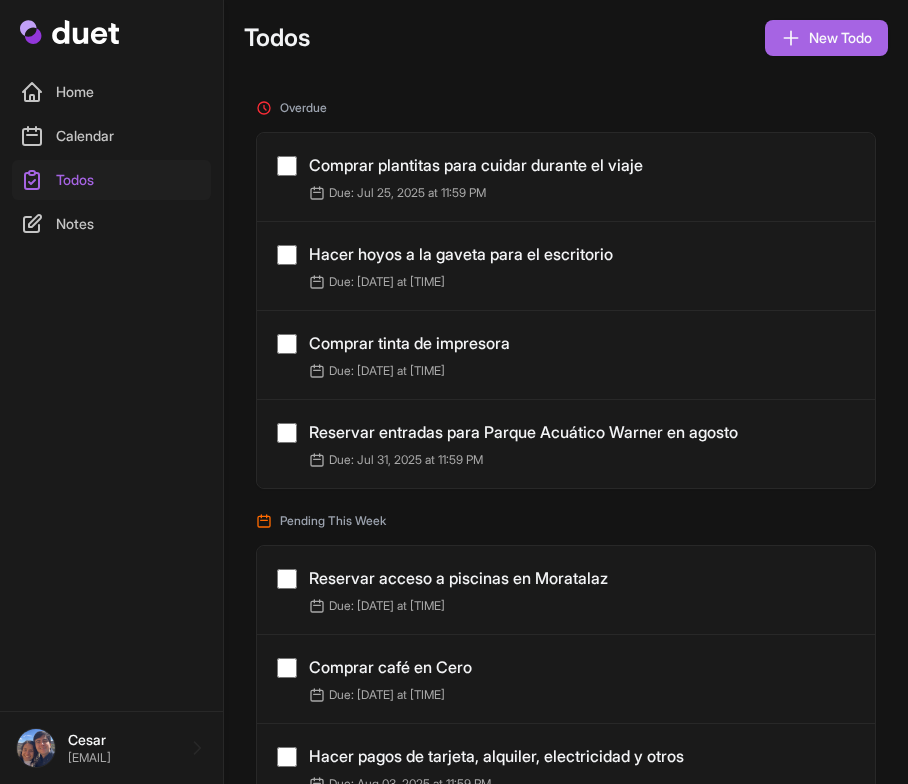click on "Reservar entradas para Parque Acuático Warner en agosto" at bounding box center (523, 432) 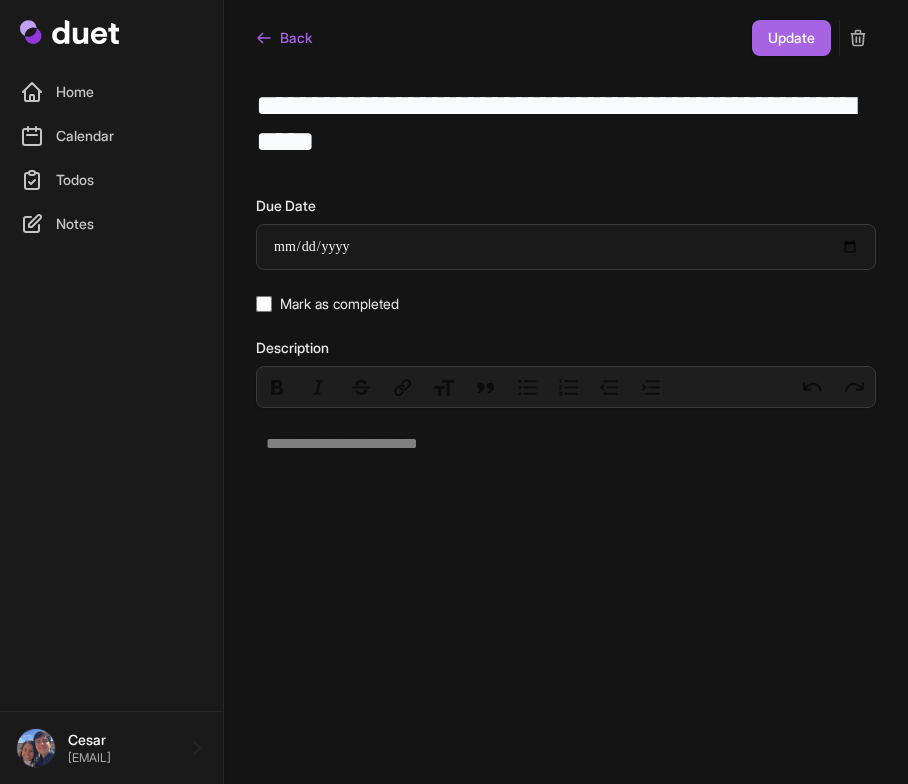 click 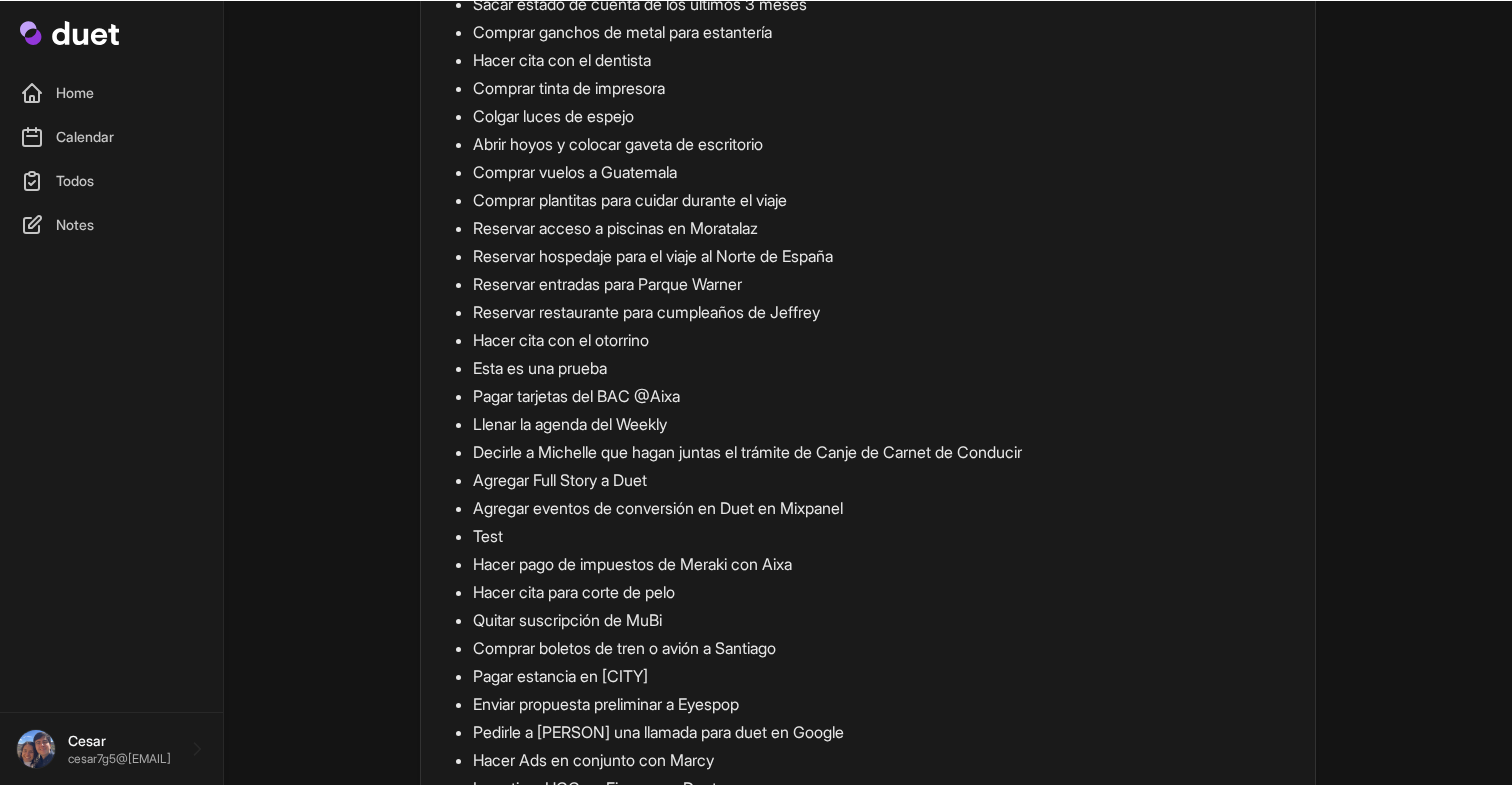scroll, scrollTop: 597, scrollLeft: 0, axis: vertical 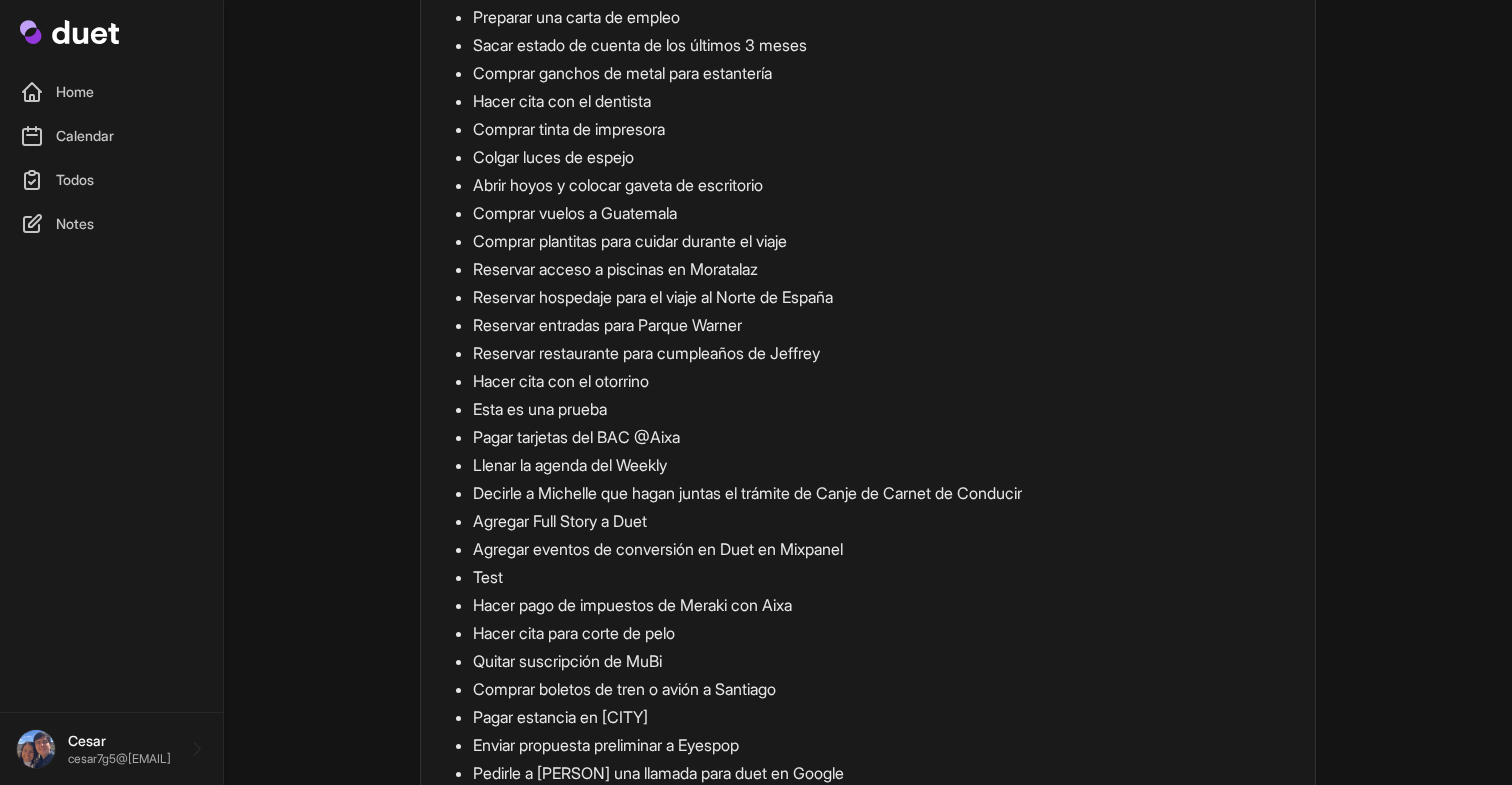 click on "Home" at bounding box center [111, 92] 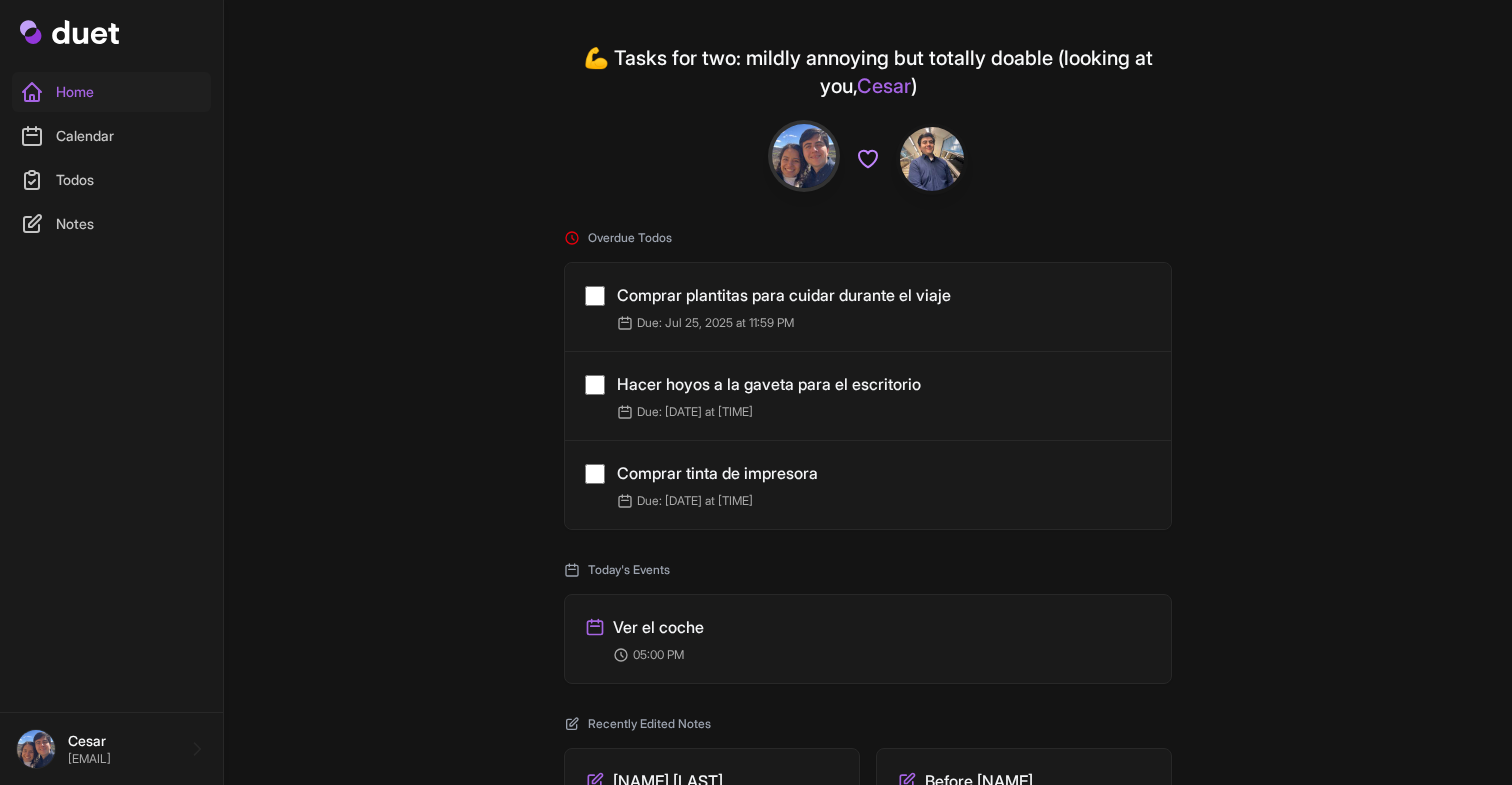 scroll, scrollTop: 0, scrollLeft: 0, axis: both 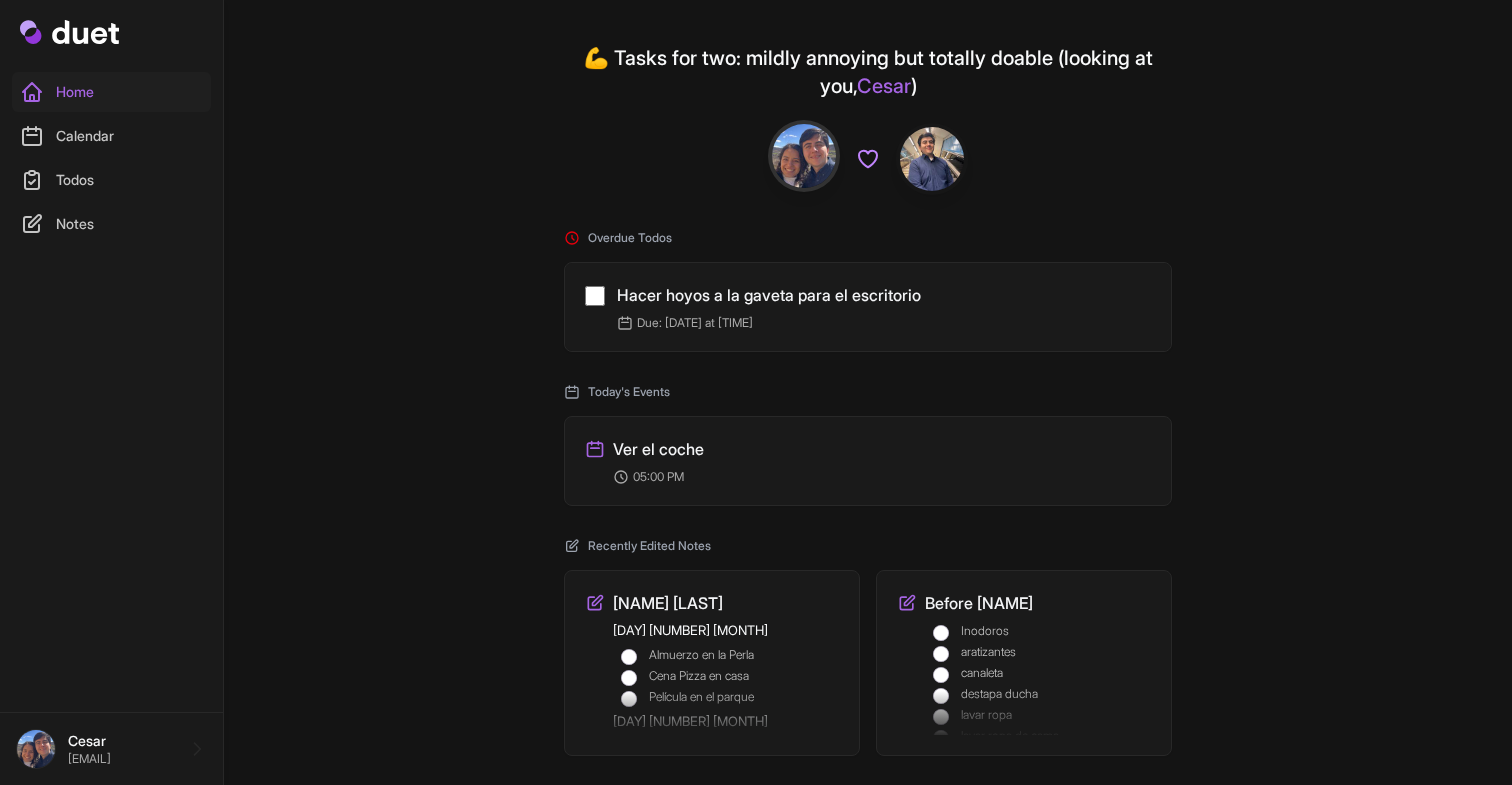 click on "Hacer hoyos a la gaveta para el escritorio" at bounding box center [769, 295] 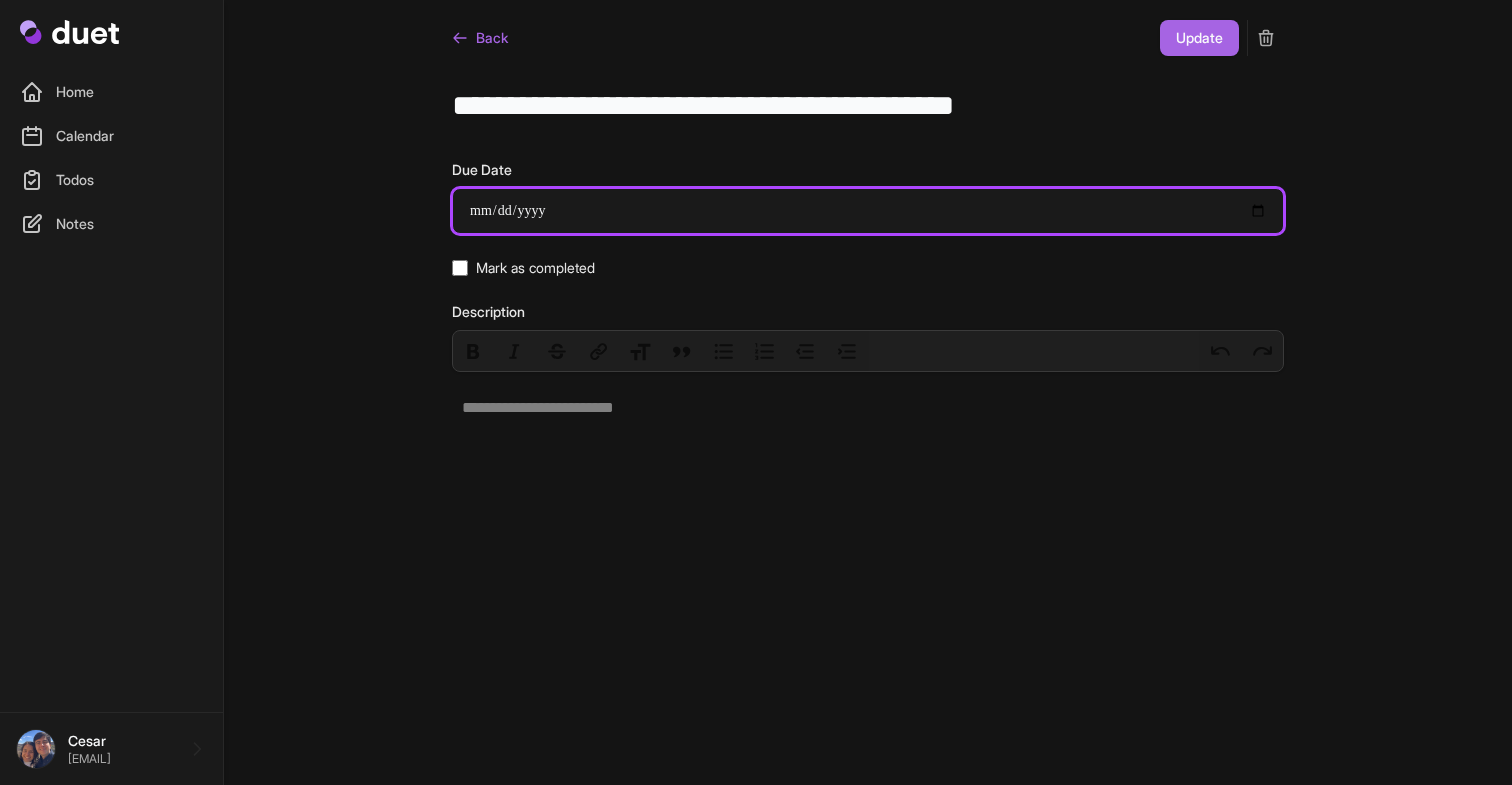 click on "**********" at bounding box center [868, 211] 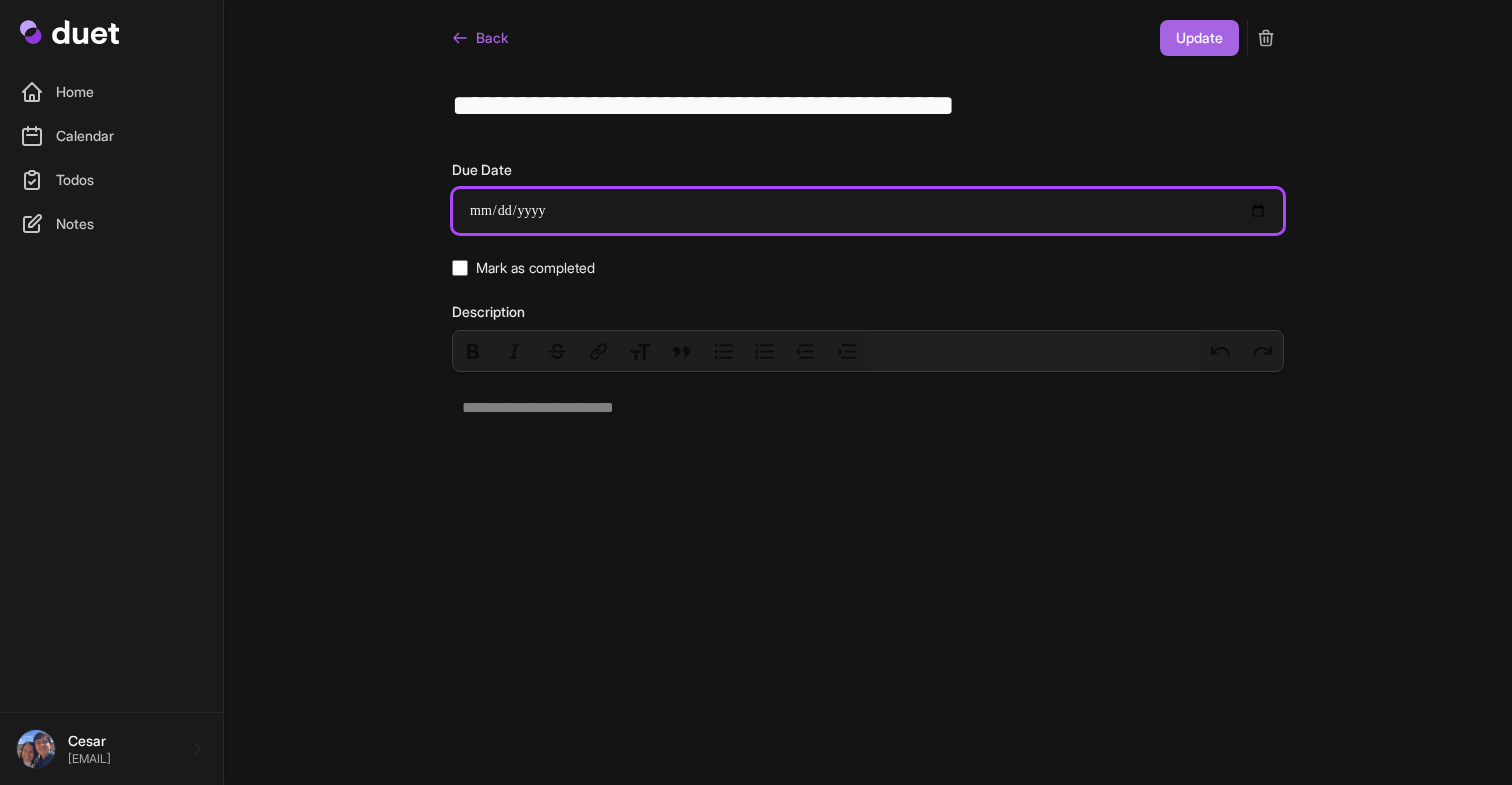 type on "**********" 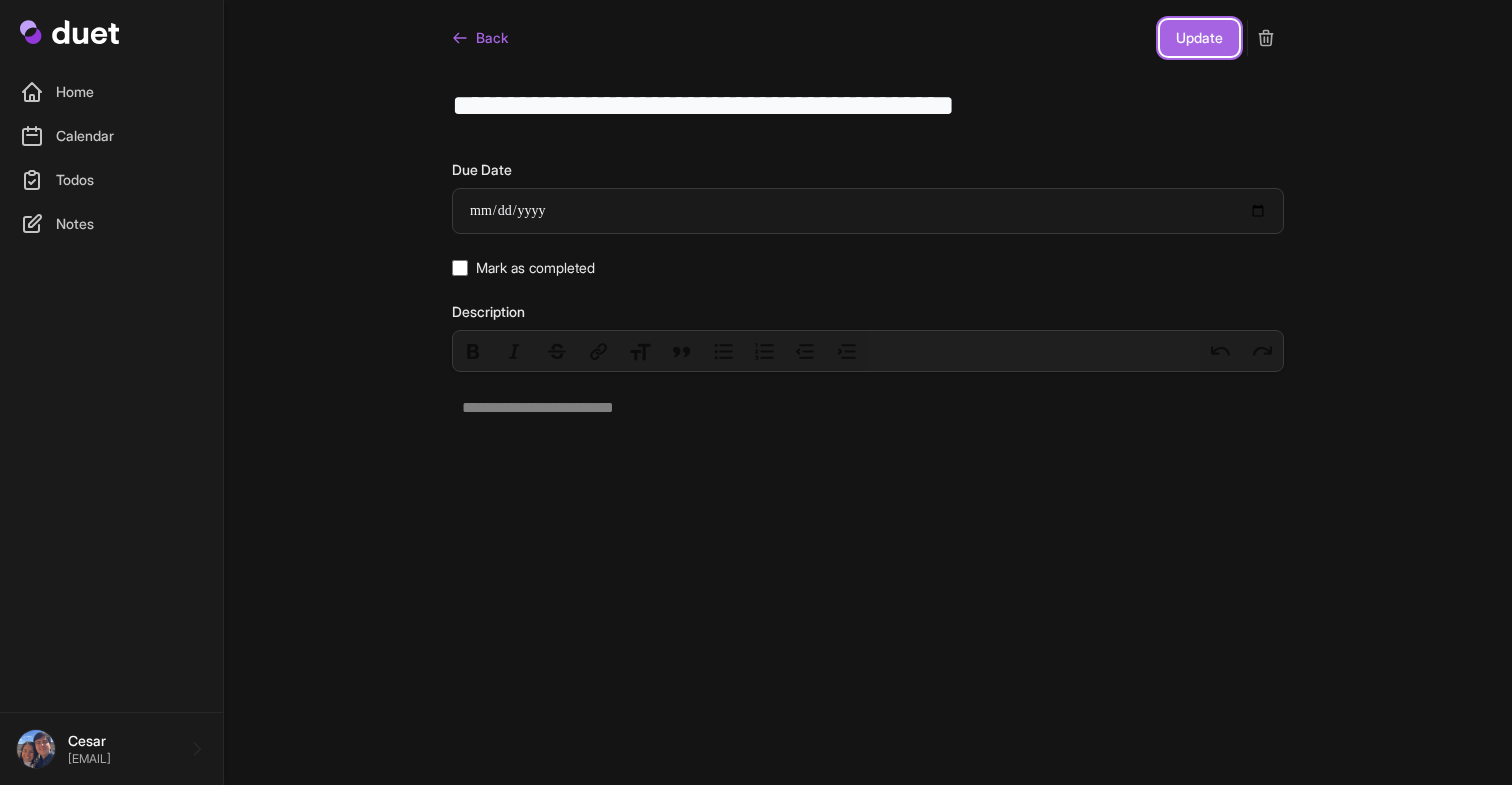 click on "Update" at bounding box center [1199, 38] 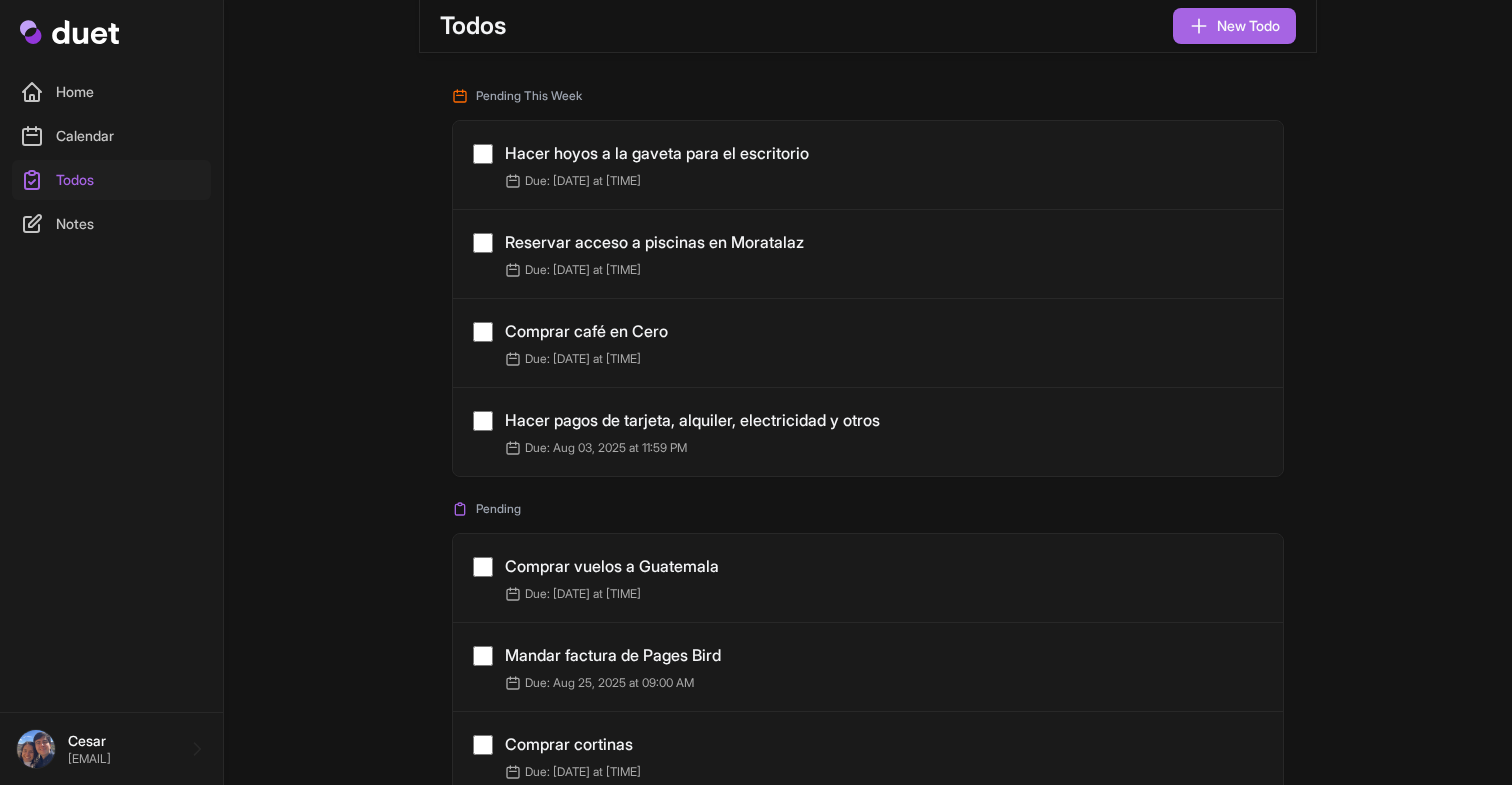 scroll, scrollTop: 13, scrollLeft: 0, axis: vertical 